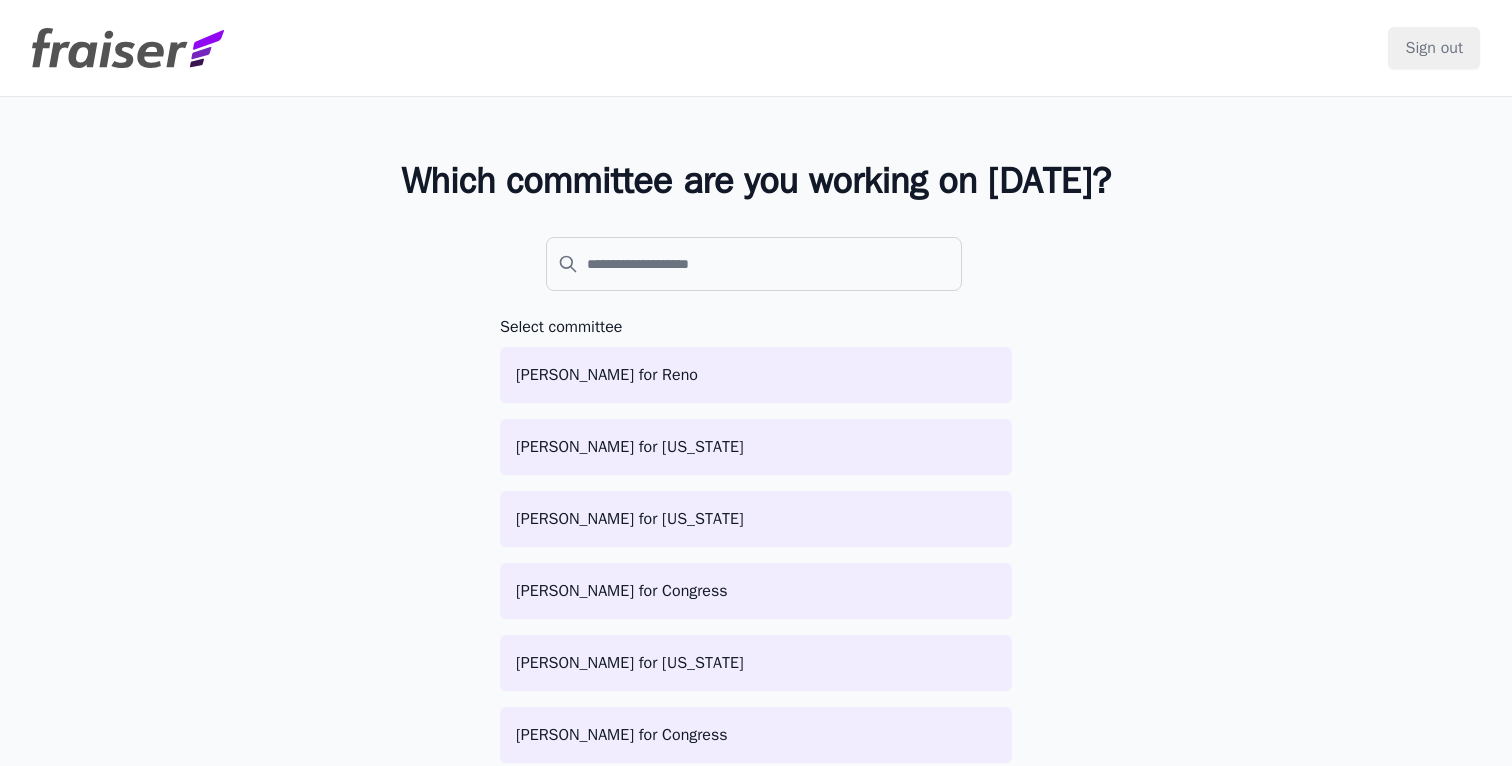 scroll, scrollTop: 0, scrollLeft: 0, axis: both 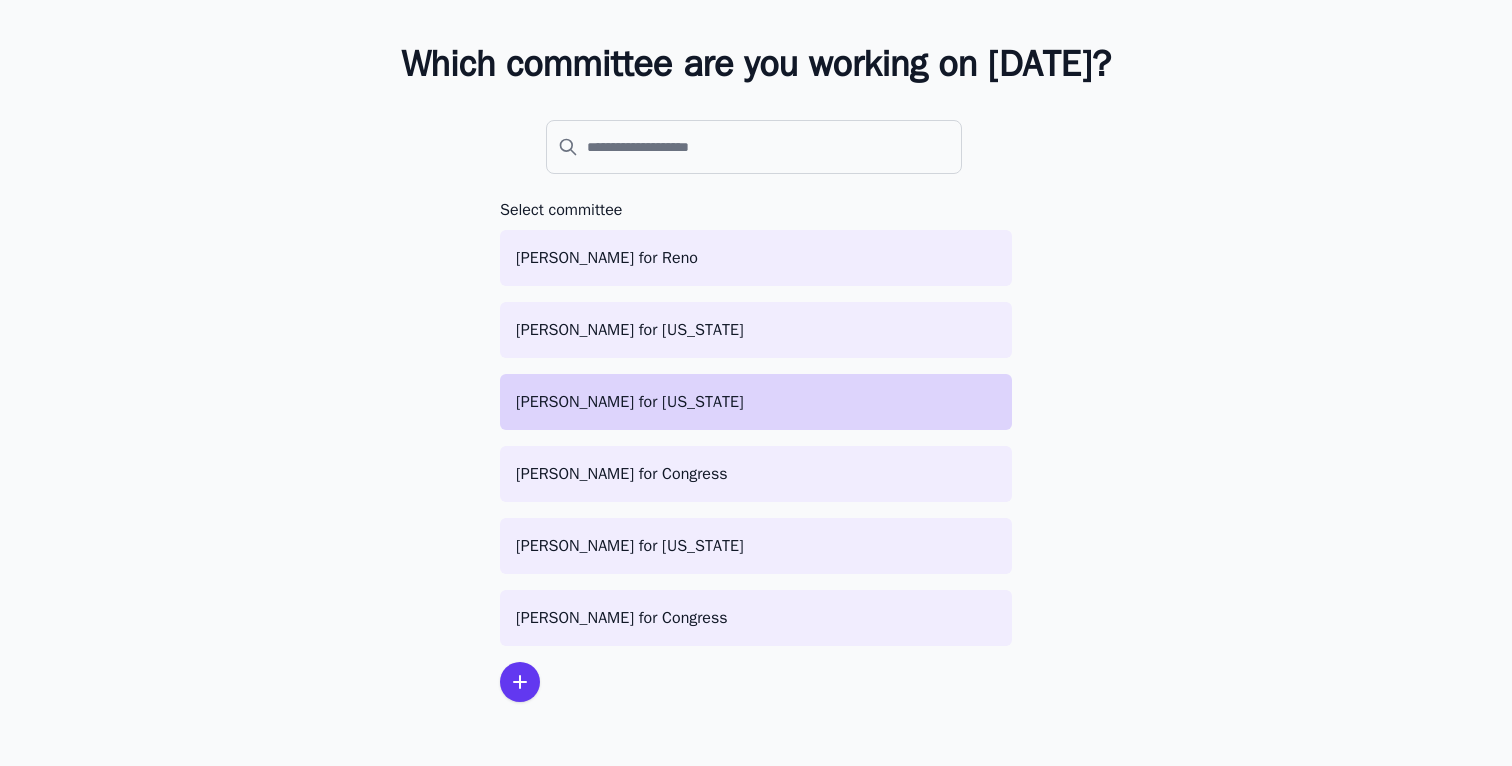 click on "[PERSON_NAME] for [US_STATE]" at bounding box center (756, 402) 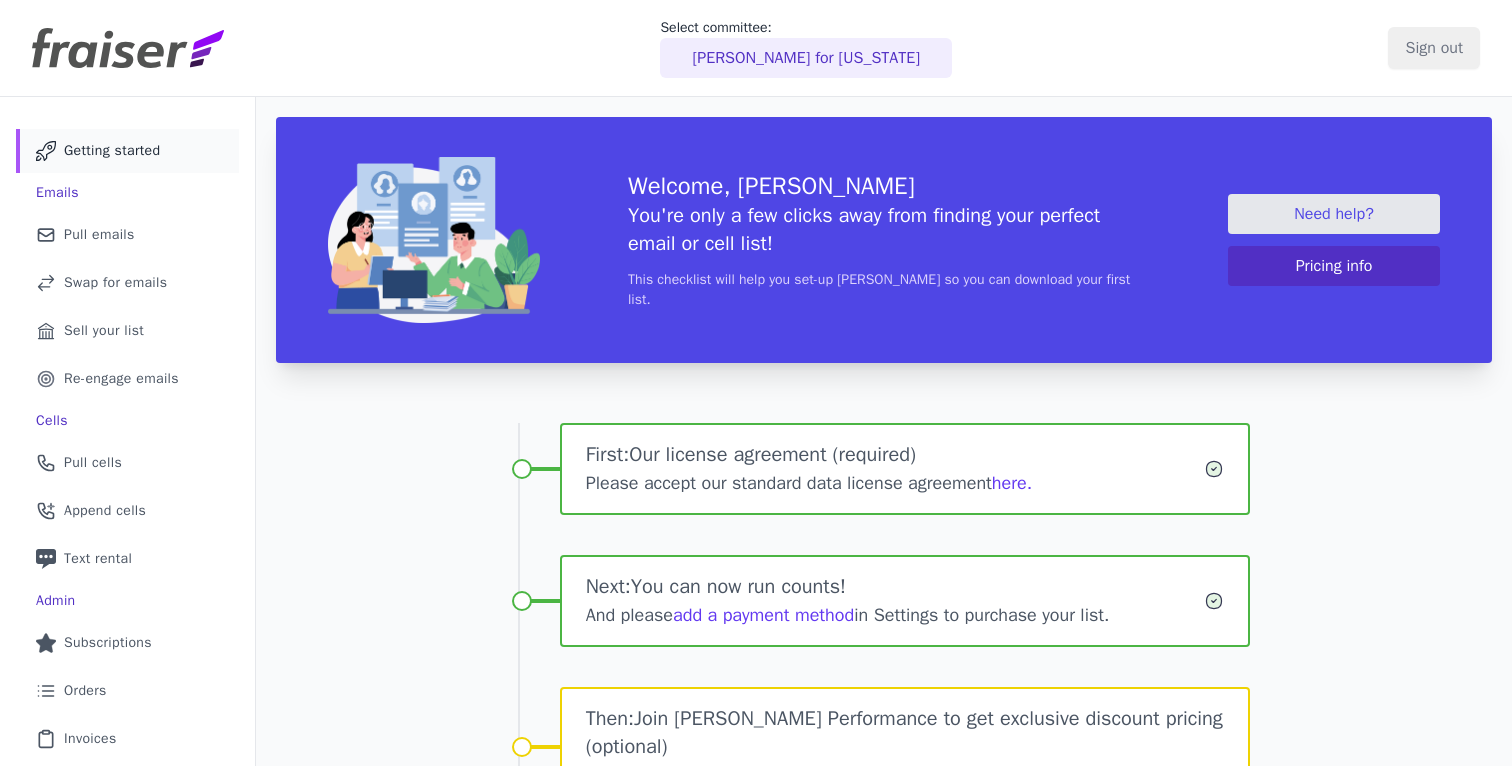 scroll, scrollTop: 0, scrollLeft: 0, axis: both 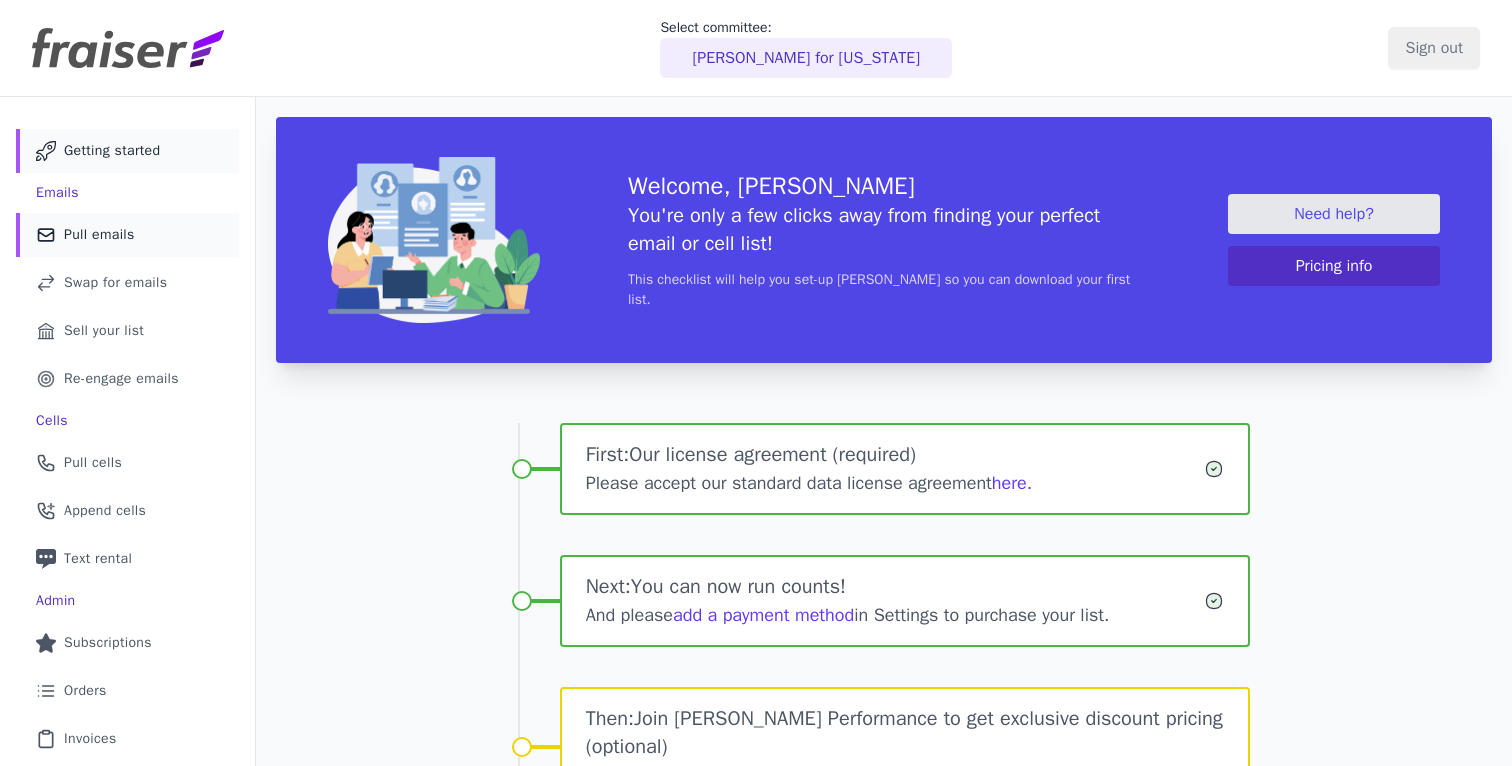 click on "Pull emails" at bounding box center (99, 235) 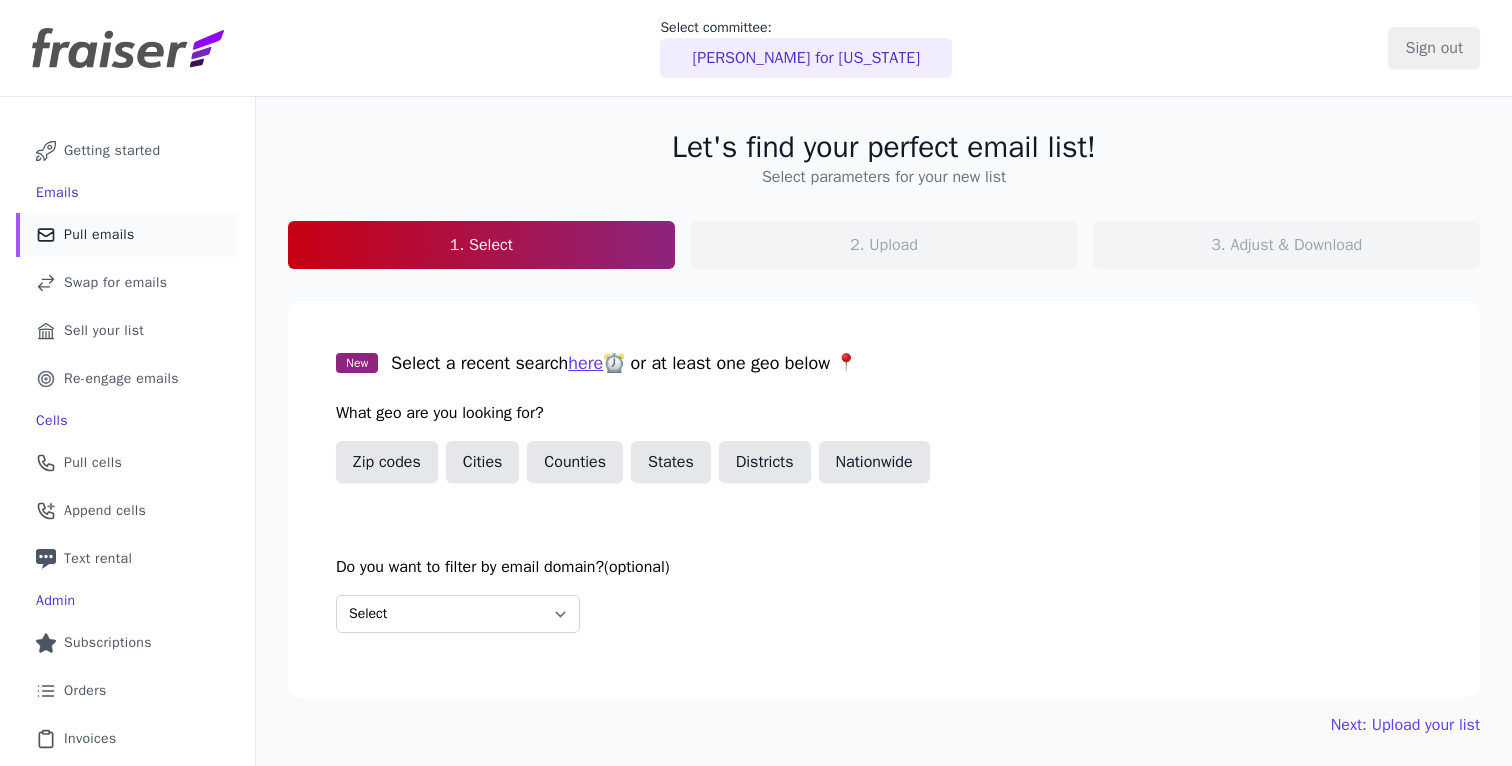 scroll, scrollTop: 0, scrollLeft: 0, axis: both 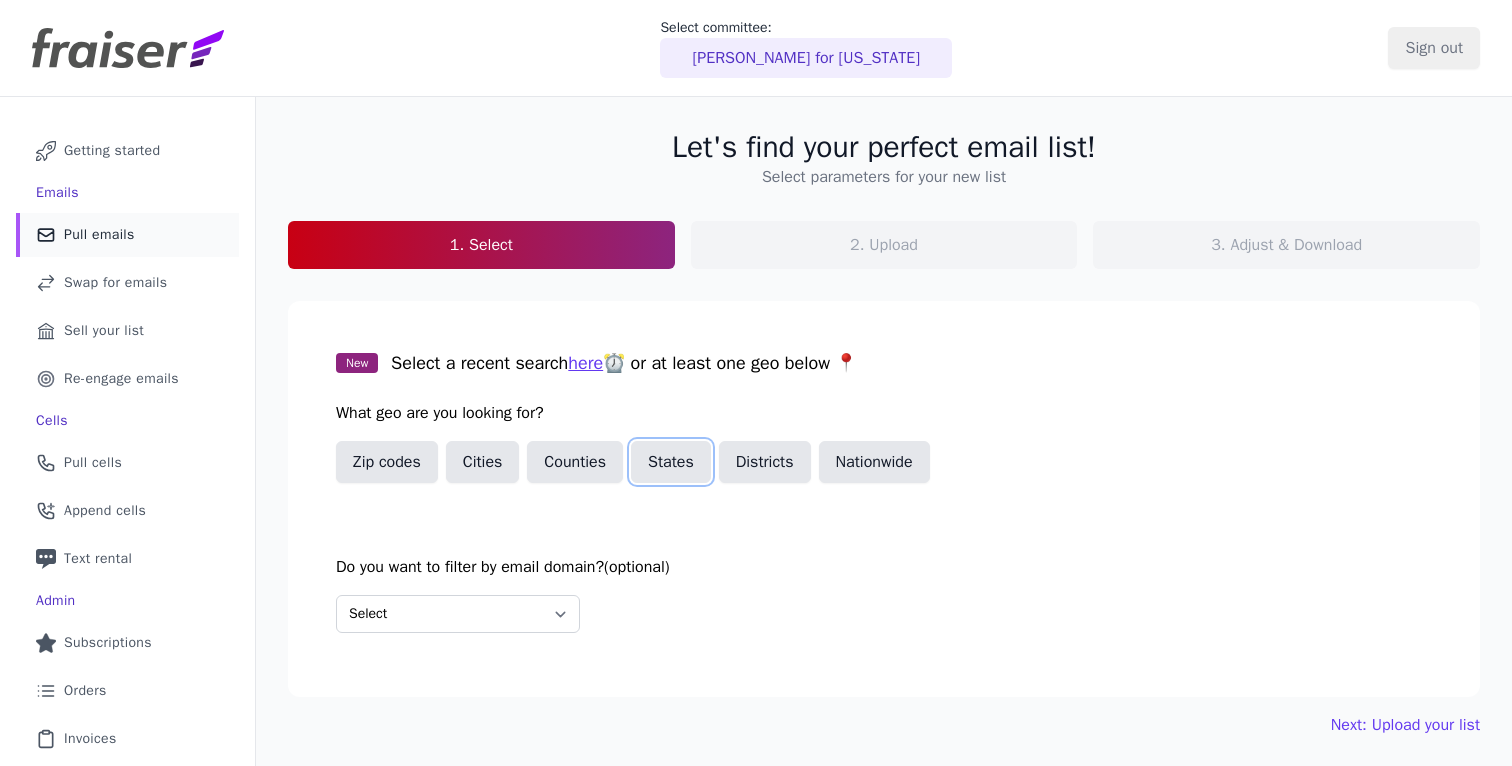 click on "States" at bounding box center [671, 462] 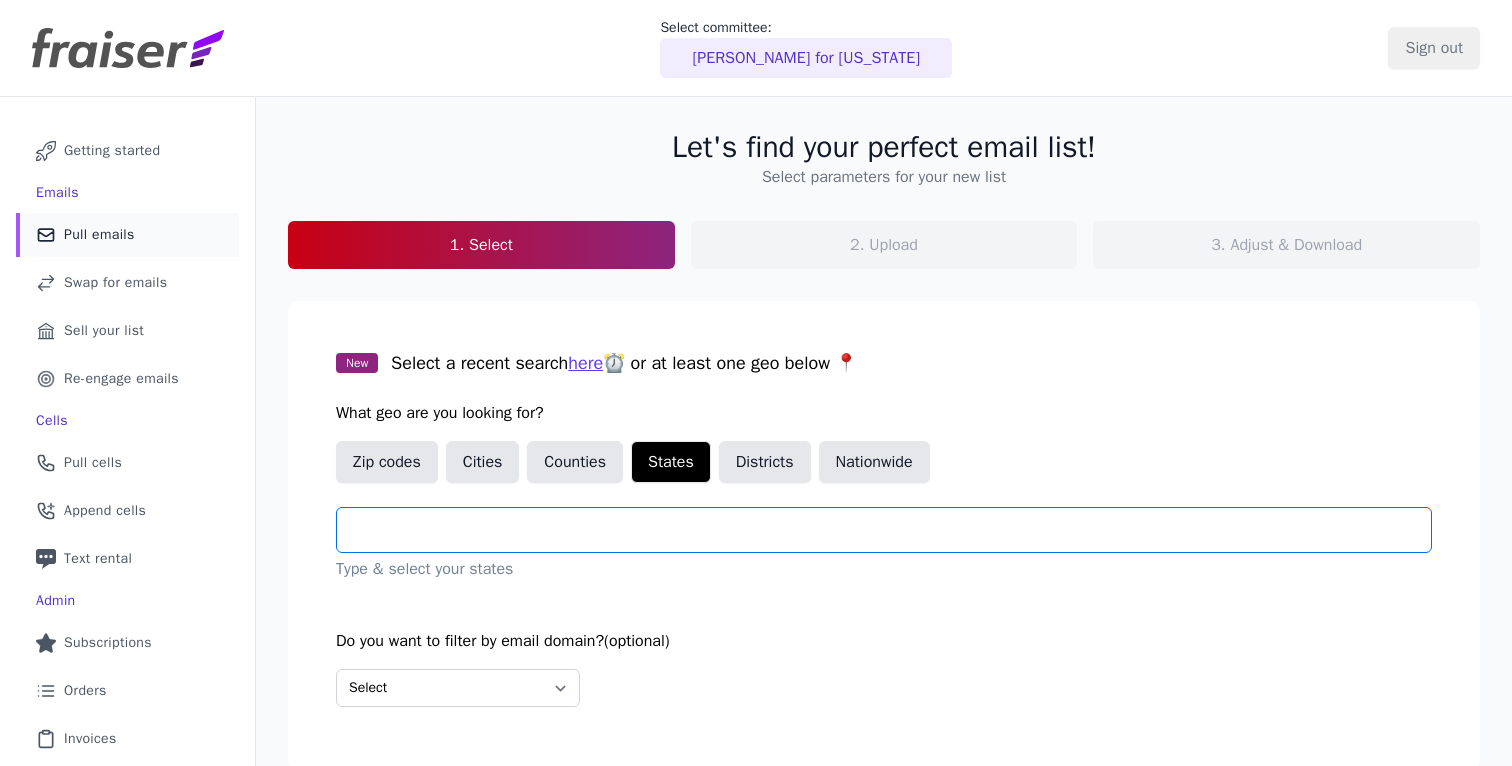 click at bounding box center (892, 530) 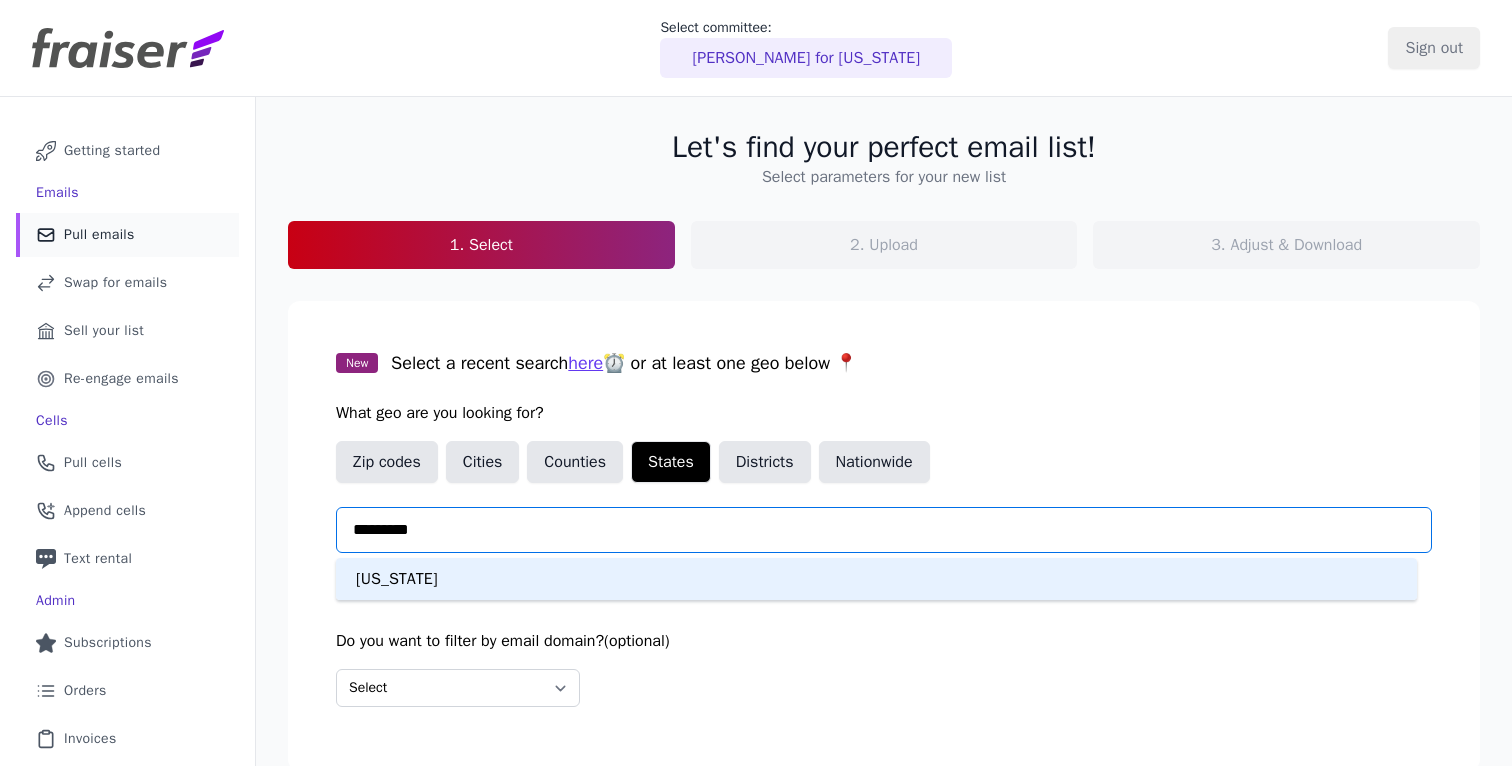 type on "**********" 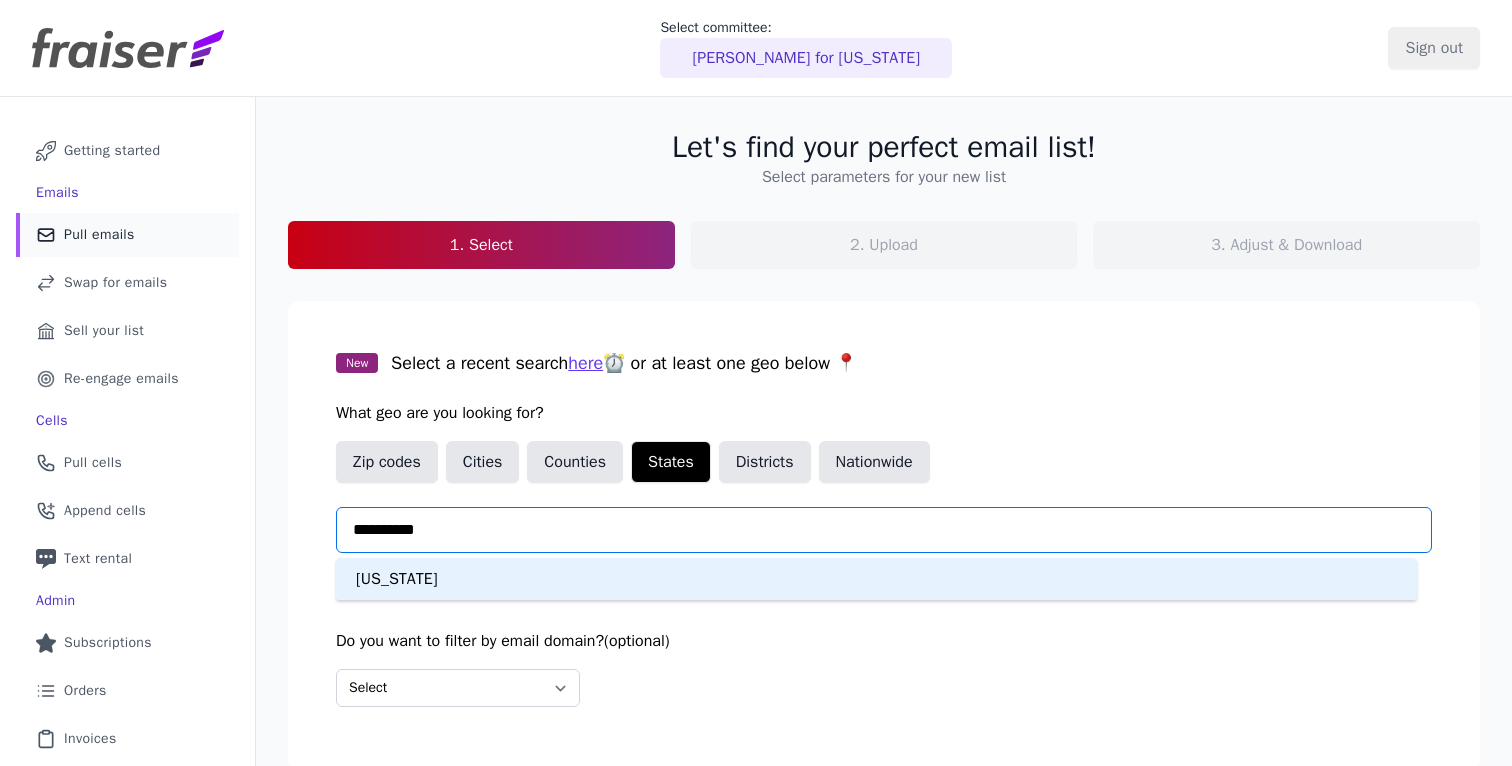 click on "New Mexico" at bounding box center [876, 579] 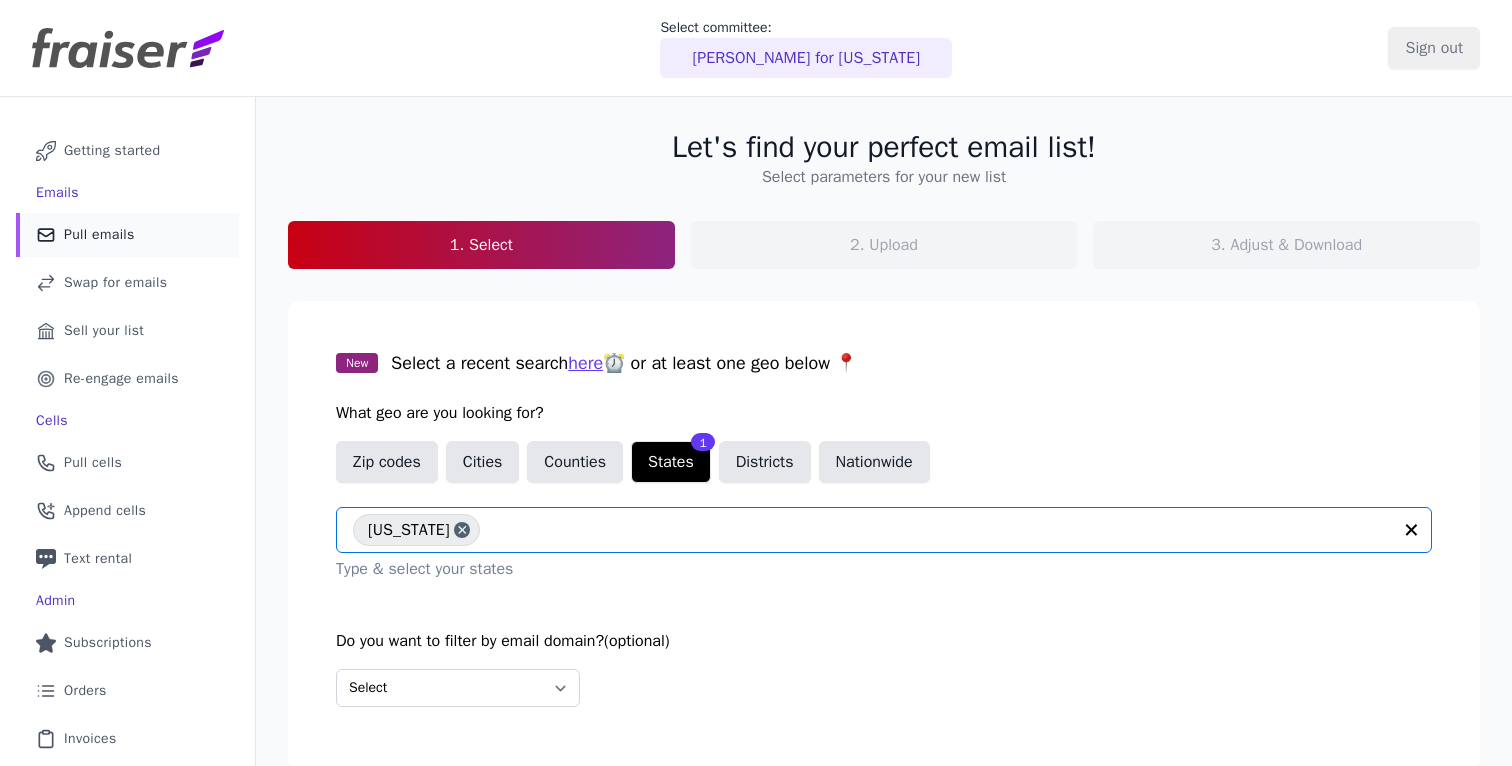 scroll, scrollTop: 139, scrollLeft: 0, axis: vertical 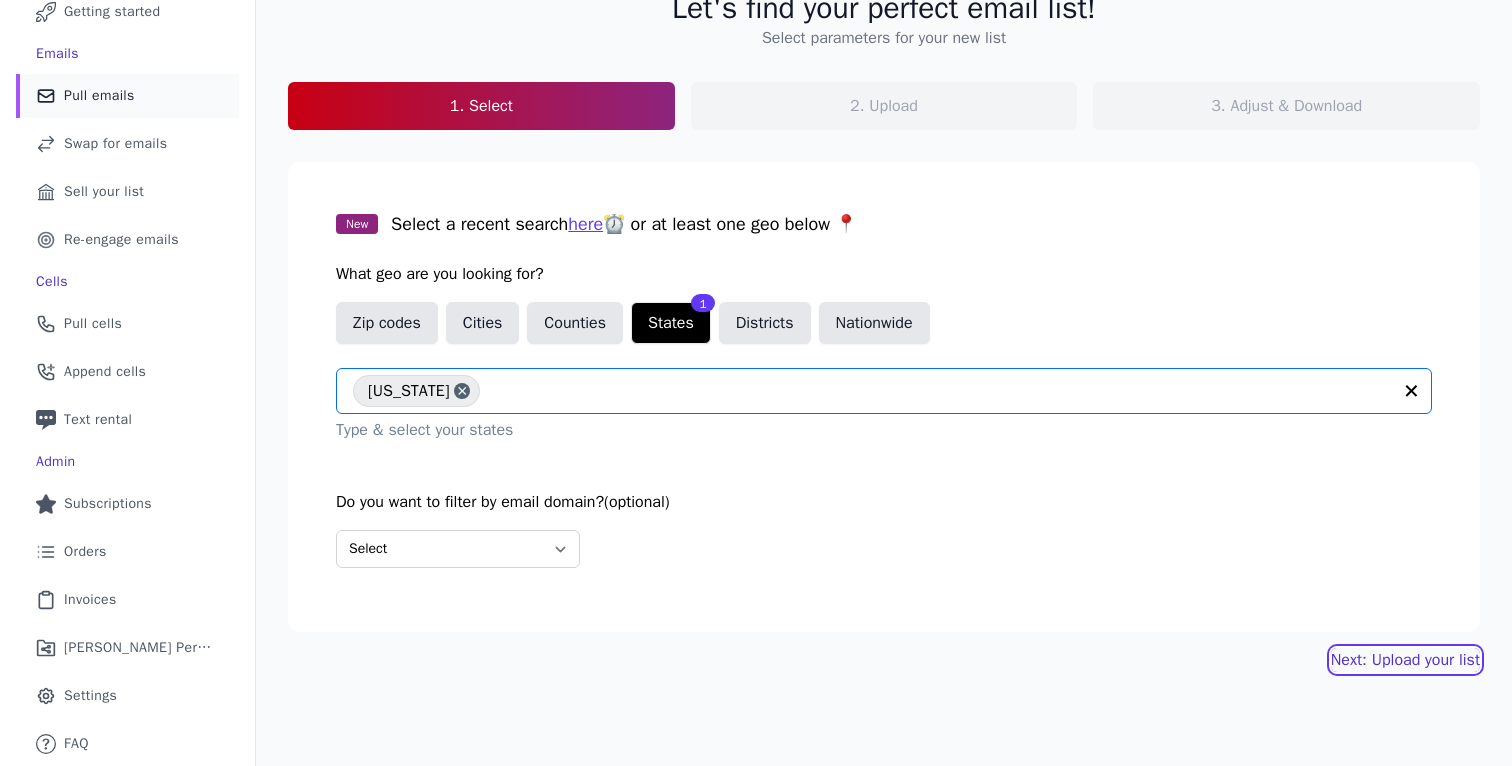 click on "Next: Upload your list" at bounding box center (1405, 660) 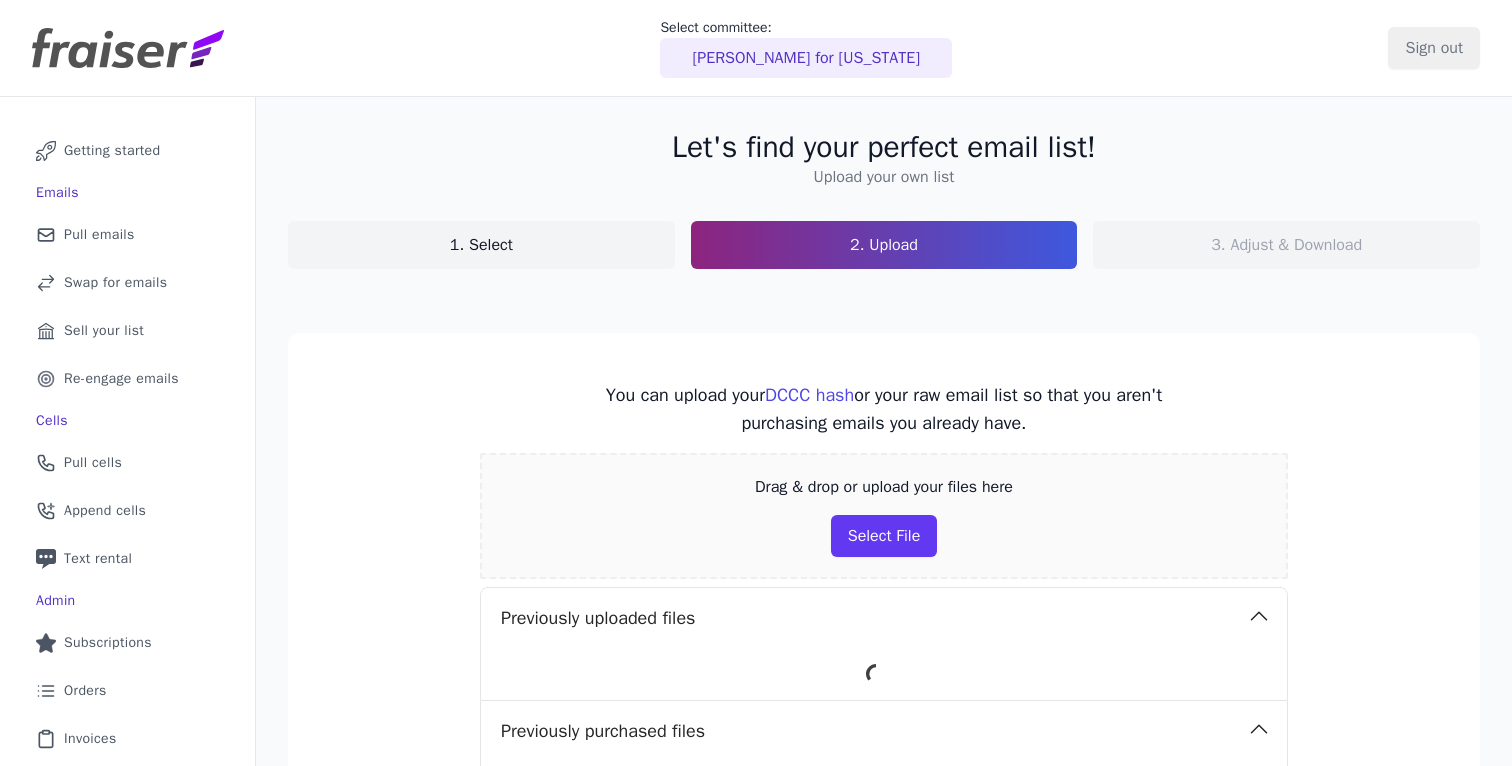 scroll, scrollTop: 0, scrollLeft: 0, axis: both 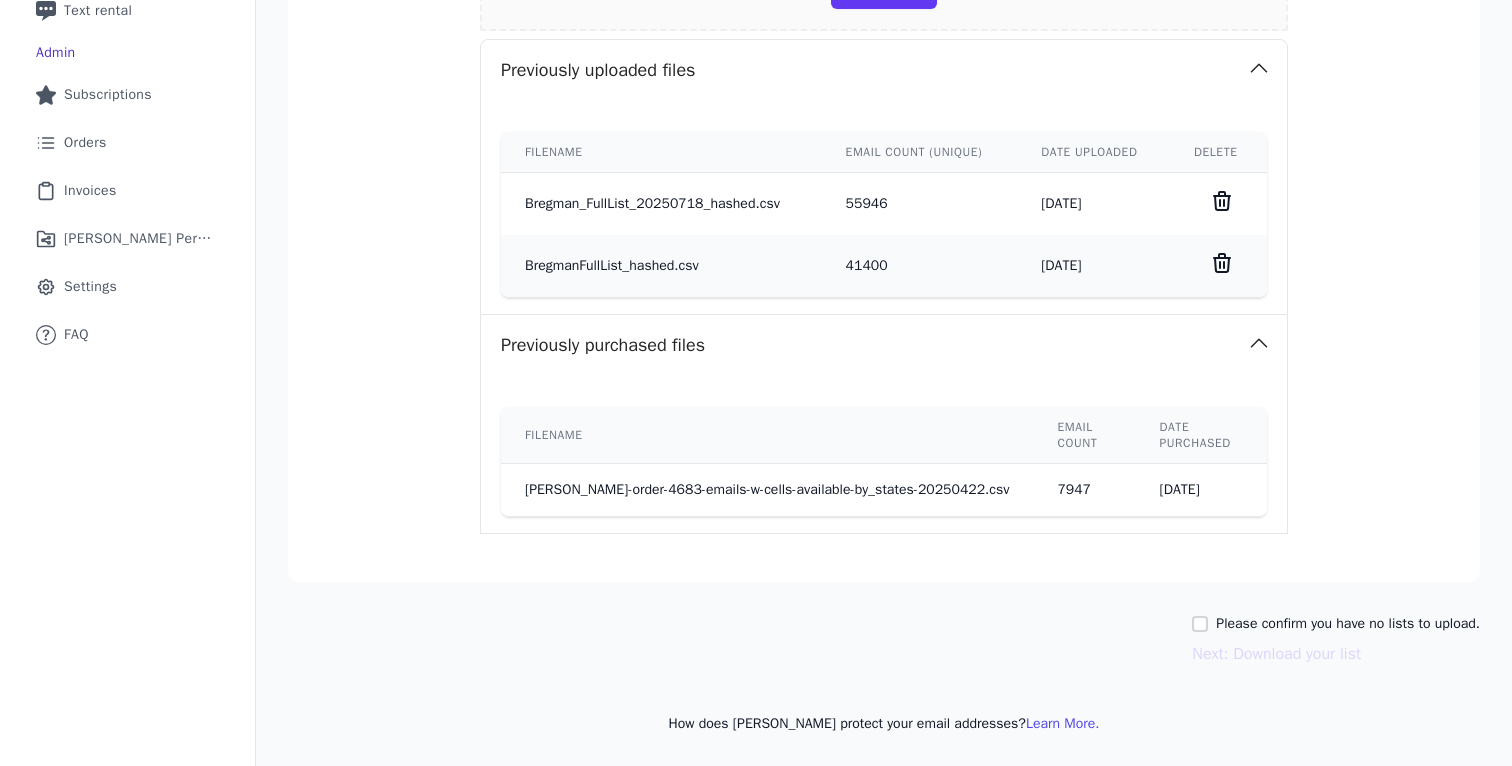 click on "Please confirm you have no lists to upload." at bounding box center [1348, 624] 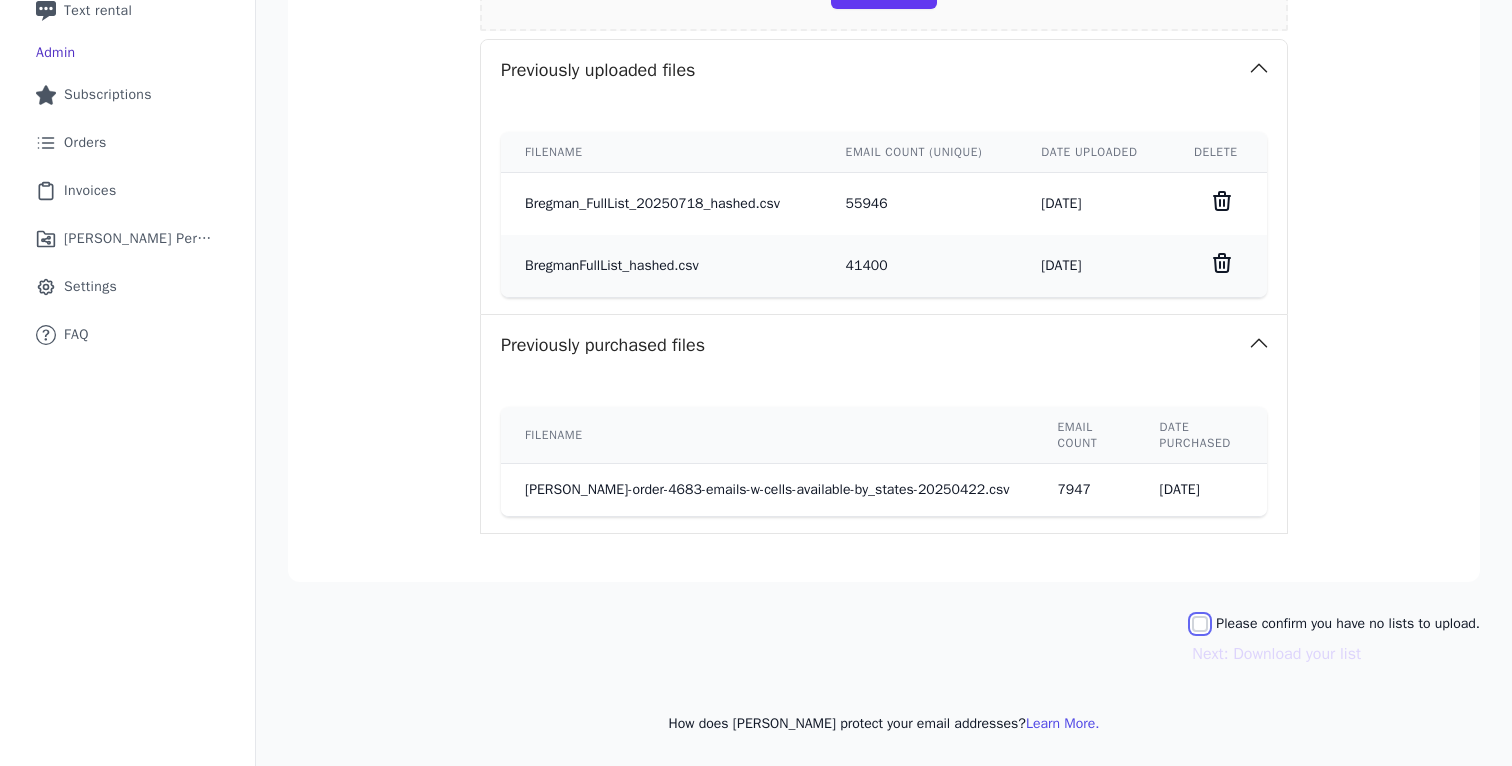 click on "Please confirm you have no lists to upload." at bounding box center (1200, 624) 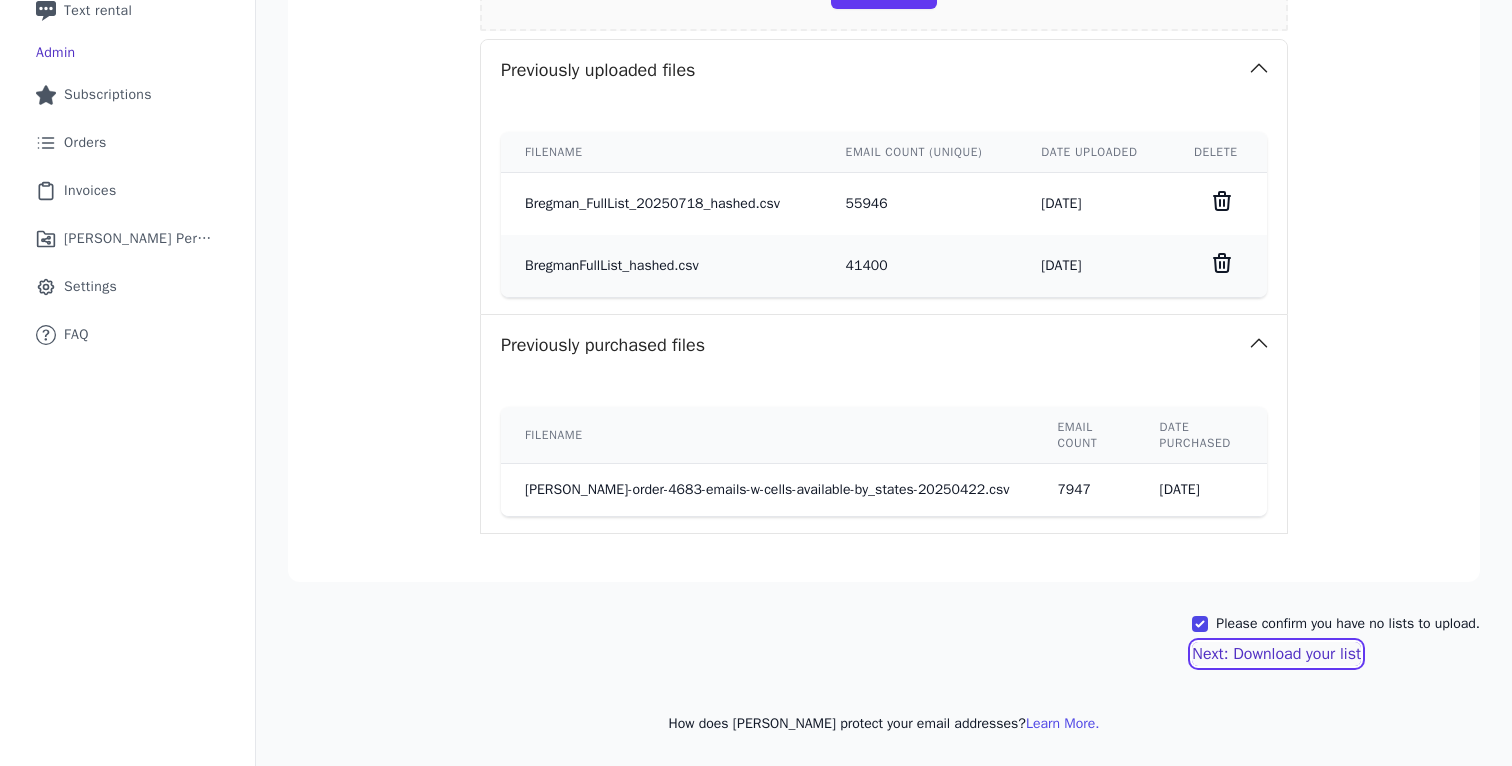 click on "Next: Download your list" at bounding box center [1276, 654] 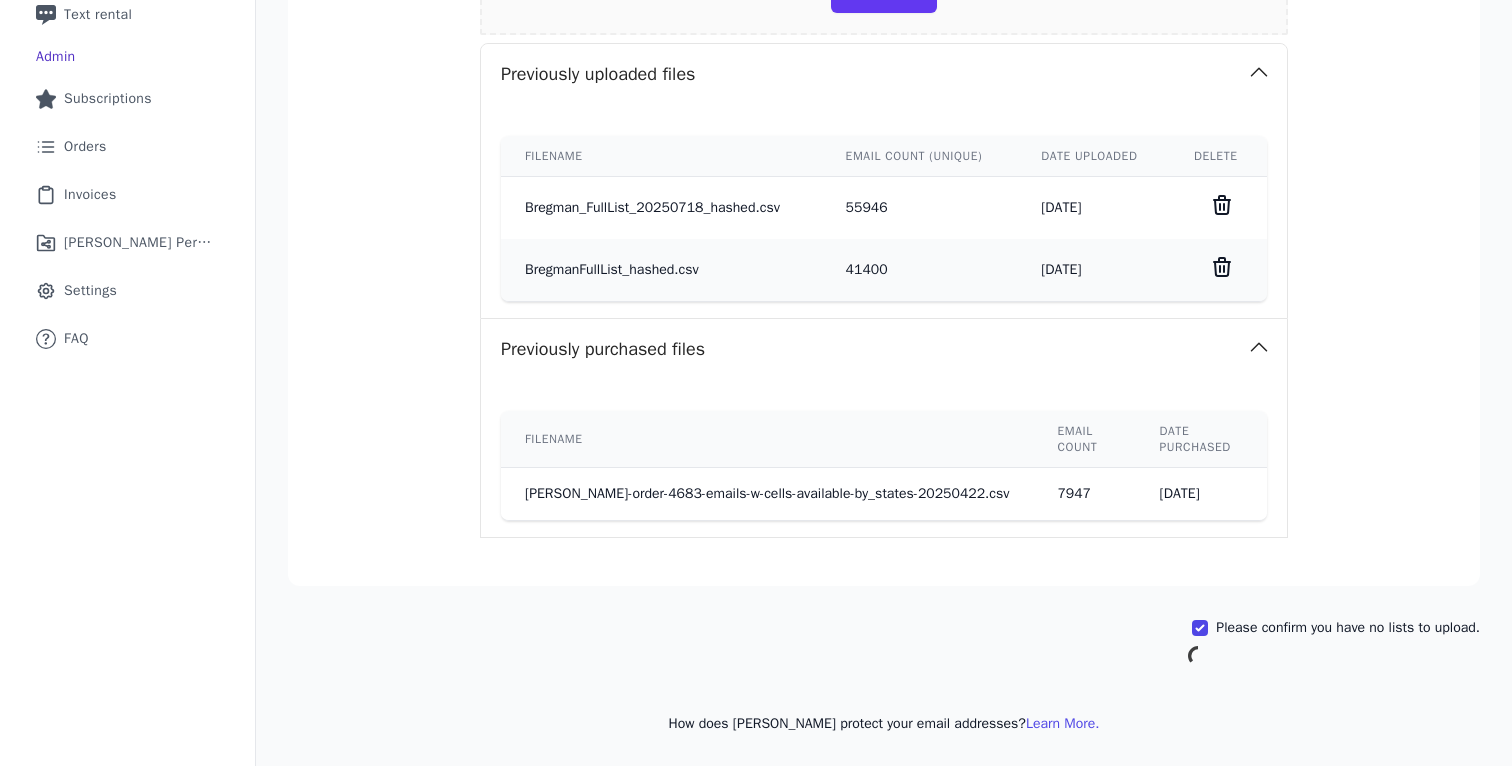 scroll, scrollTop: 139, scrollLeft: 0, axis: vertical 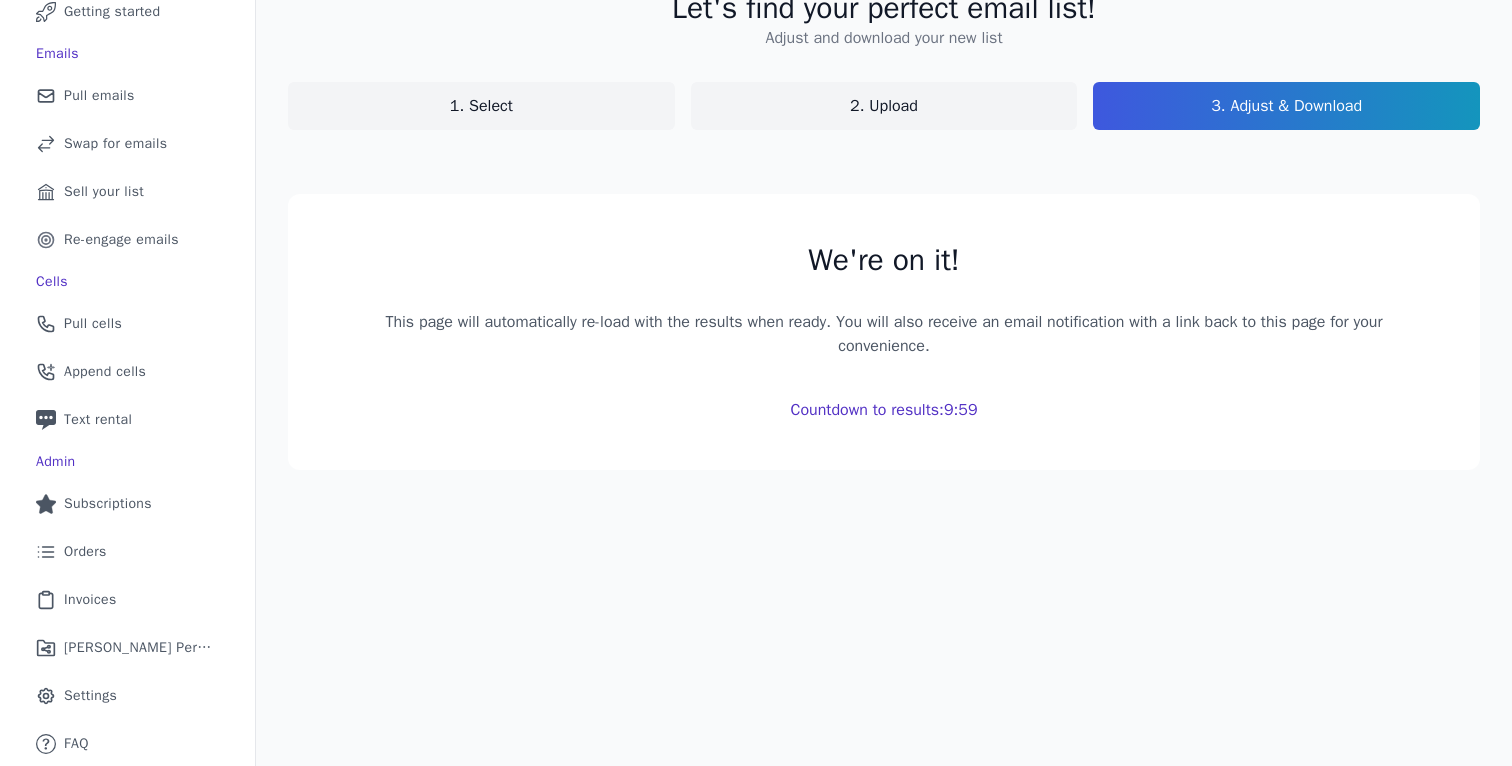 click on "We're on it!   This page will automatically re-load with the results when ready. You will also receive an
email notification with a link back to this page for your convenience.   Countdown to results:  9:59" at bounding box center (884, 332) 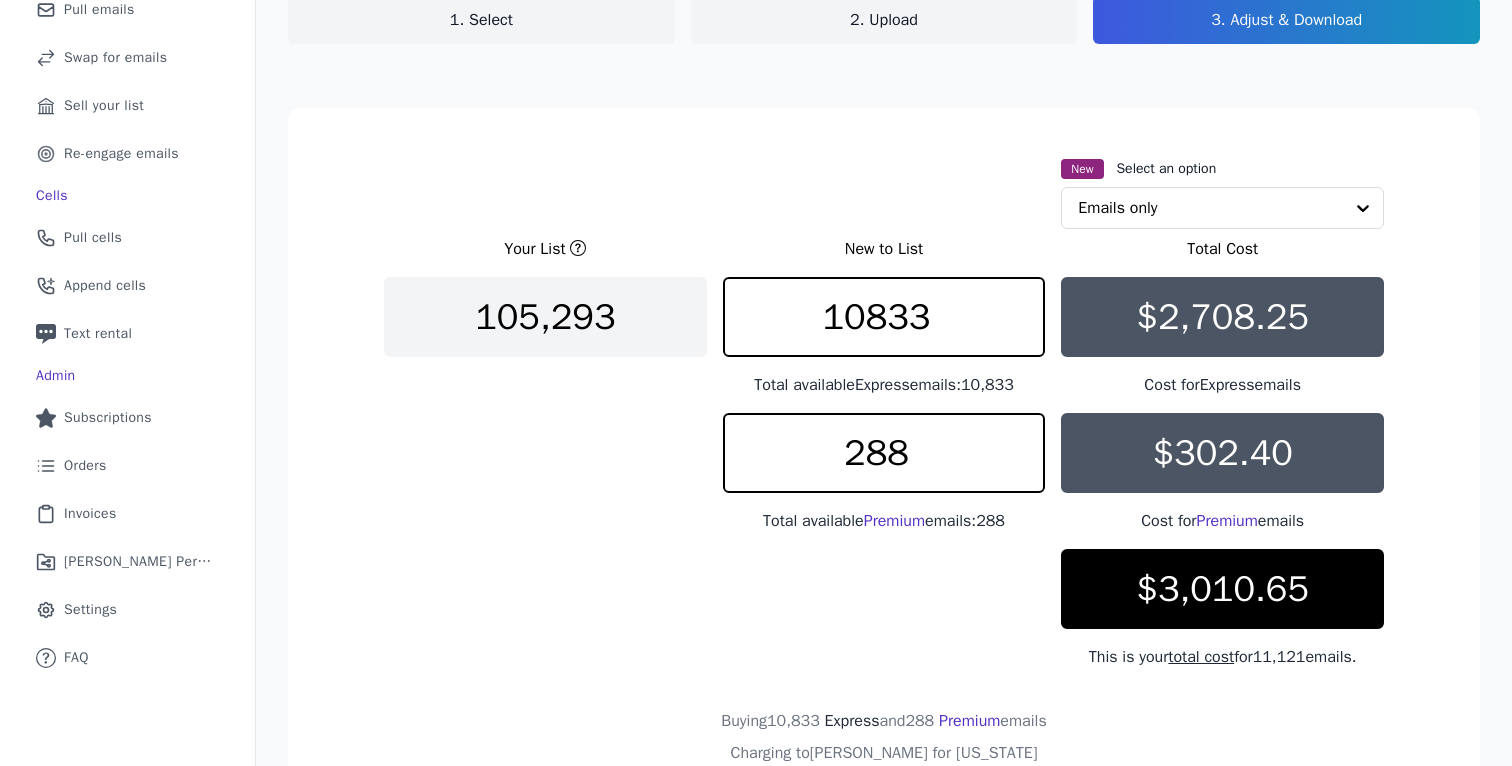 scroll, scrollTop: 222, scrollLeft: 0, axis: vertical 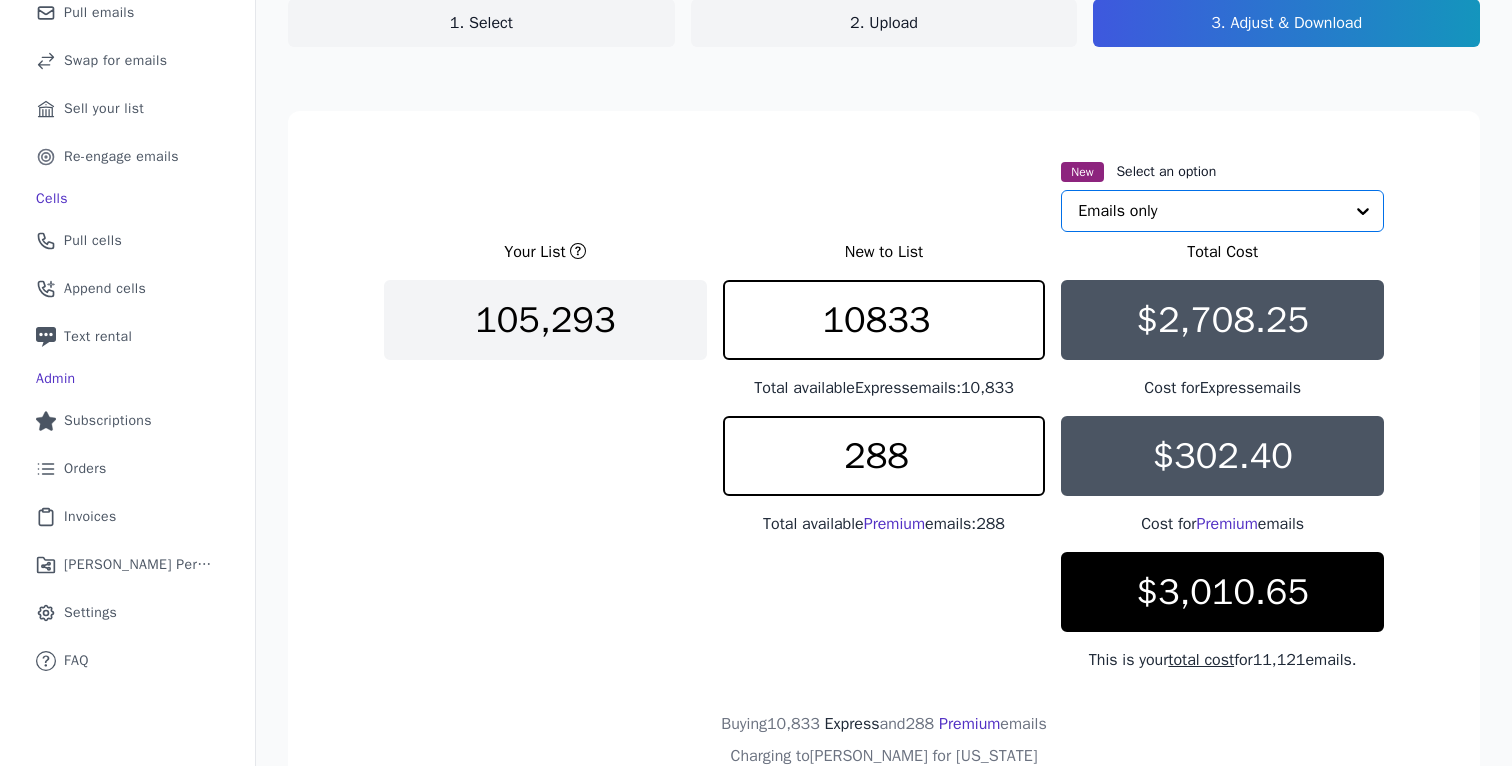 click 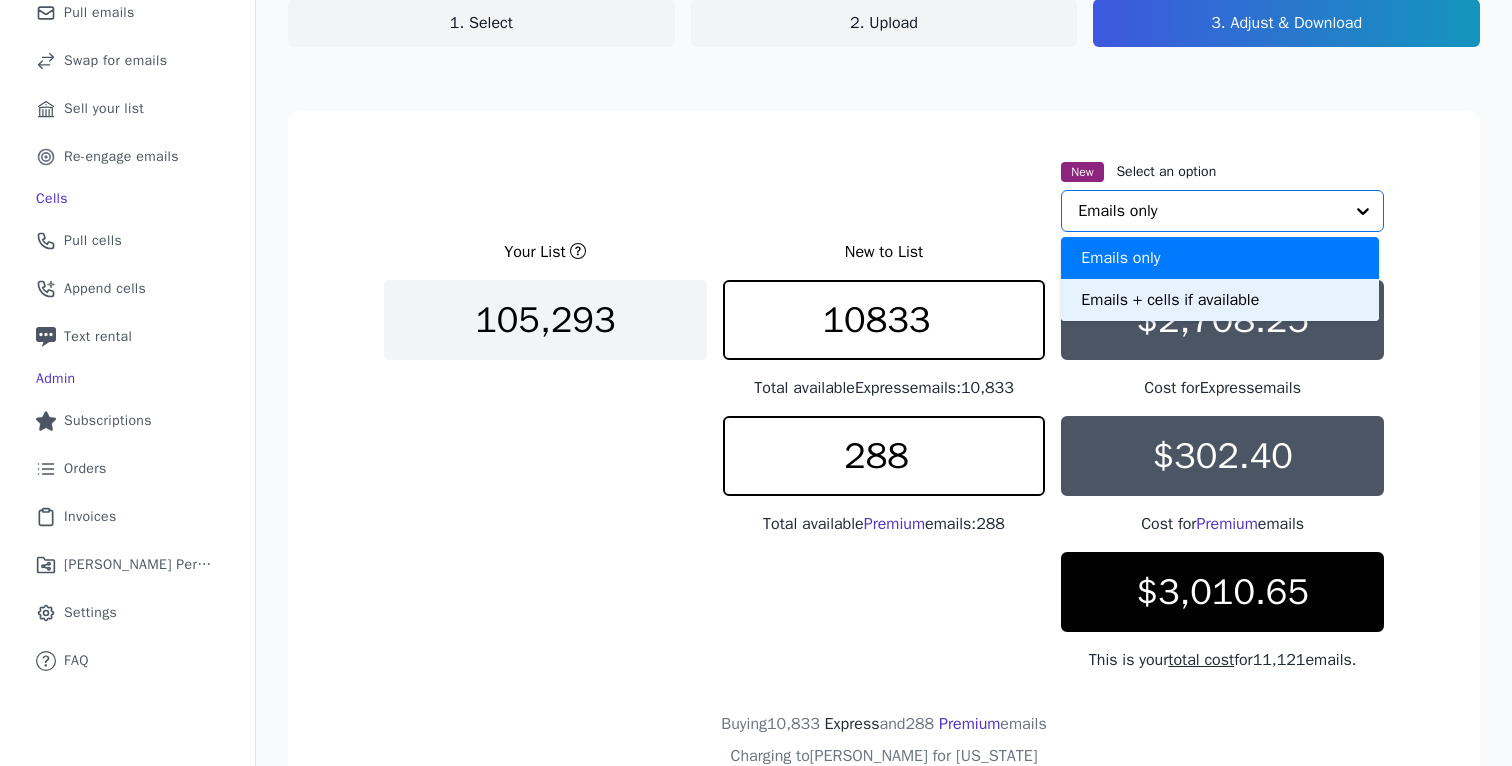 click on "Emails + cells if available" at bounding box center (1220, 300) 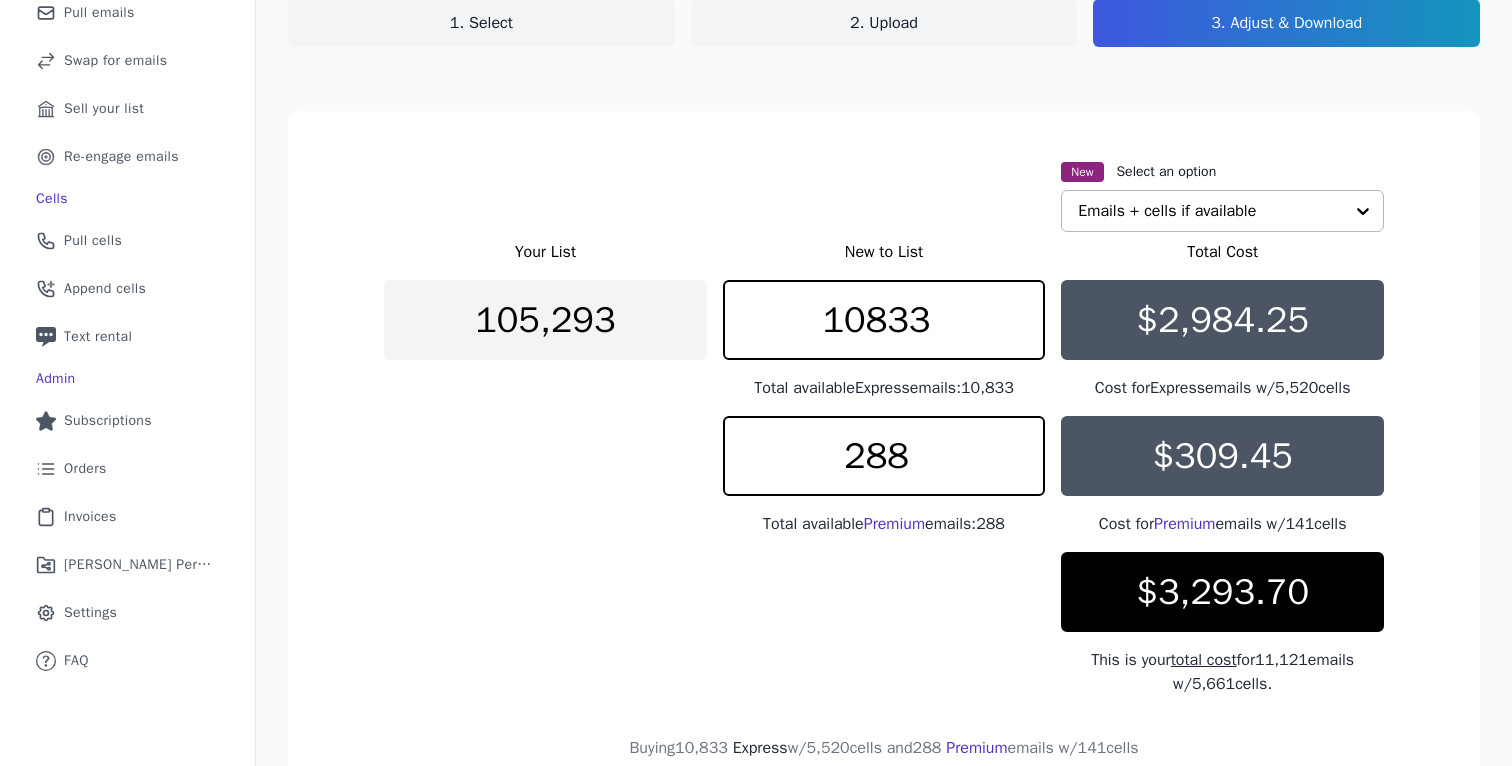 click on "New   Select an option         Emails + cells if available" at bounding box center (884, 195) 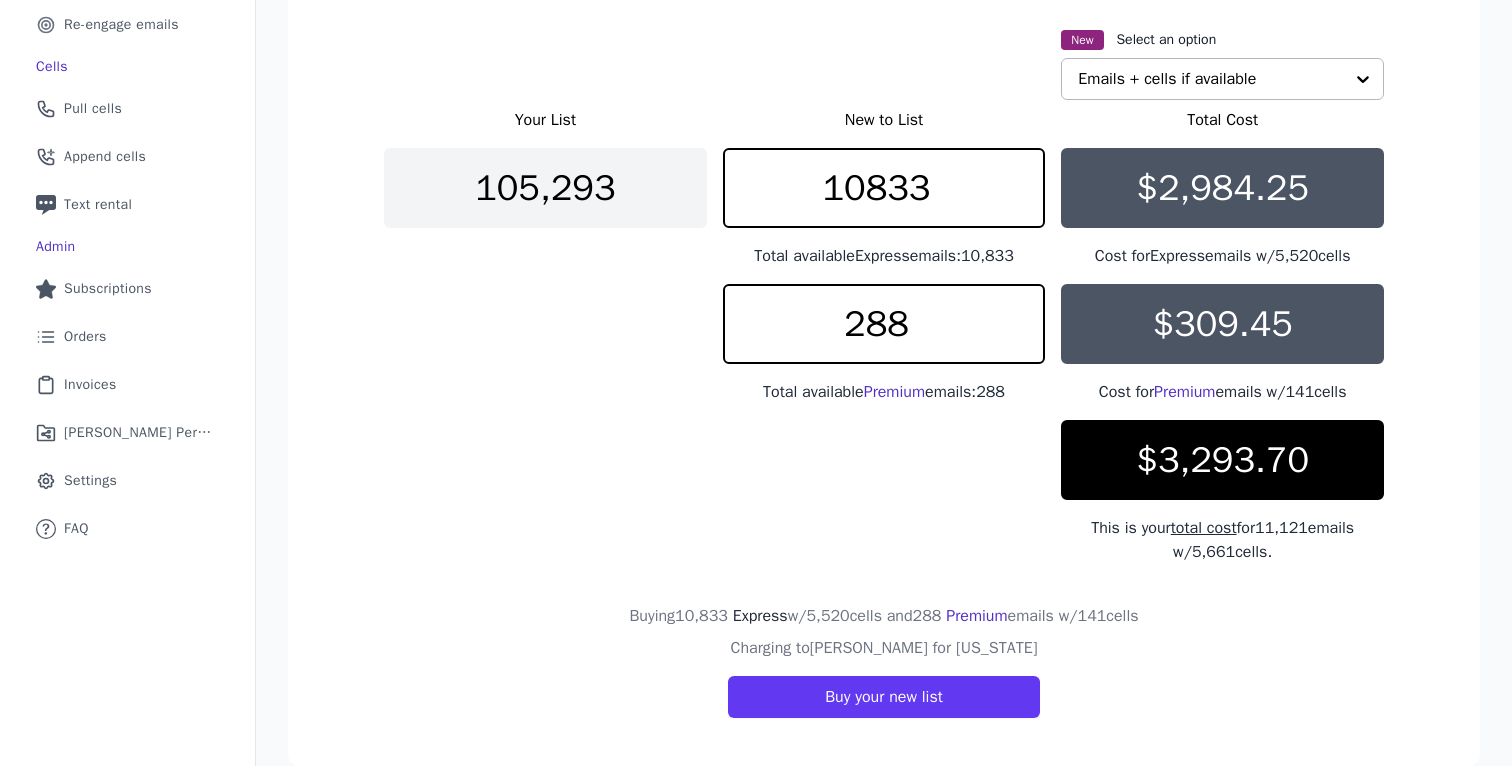 scroll, scrollTop: 385, scrollLeft: 0, axis: vertical 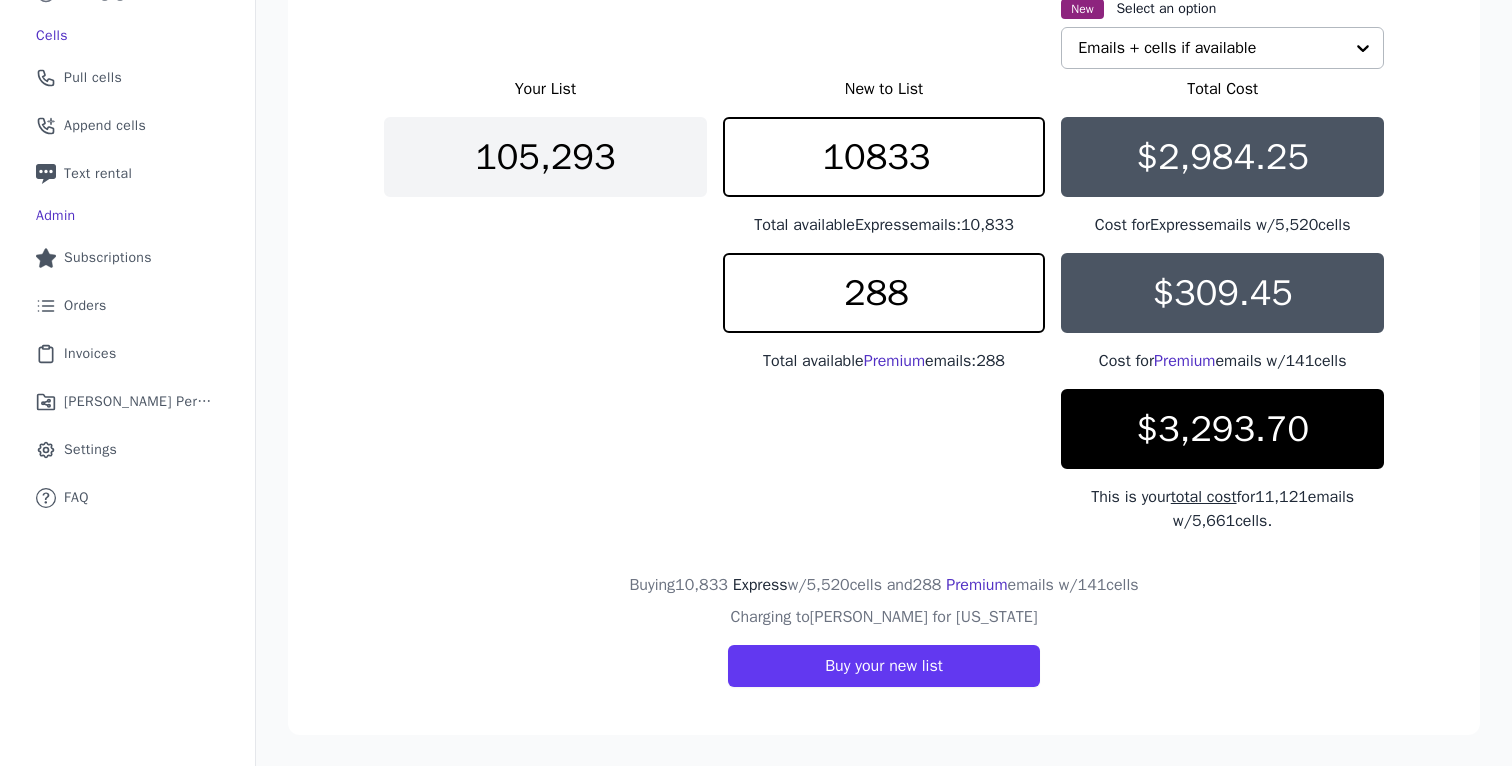 click on "Your List   New to List   Total Cost   105,293   10833   Total available  Express  emails:  10,833   $2,984.25   Cost for  Express  emails w/  5,520  cells   288   Total available  Premium
emails:  288   $309.45   Cost for  Premium  emails w/  141
cells     $3,293.70   This is your  total cost  for  11,121
emails w/  5,661  cells." at bounding box center [884, 305] 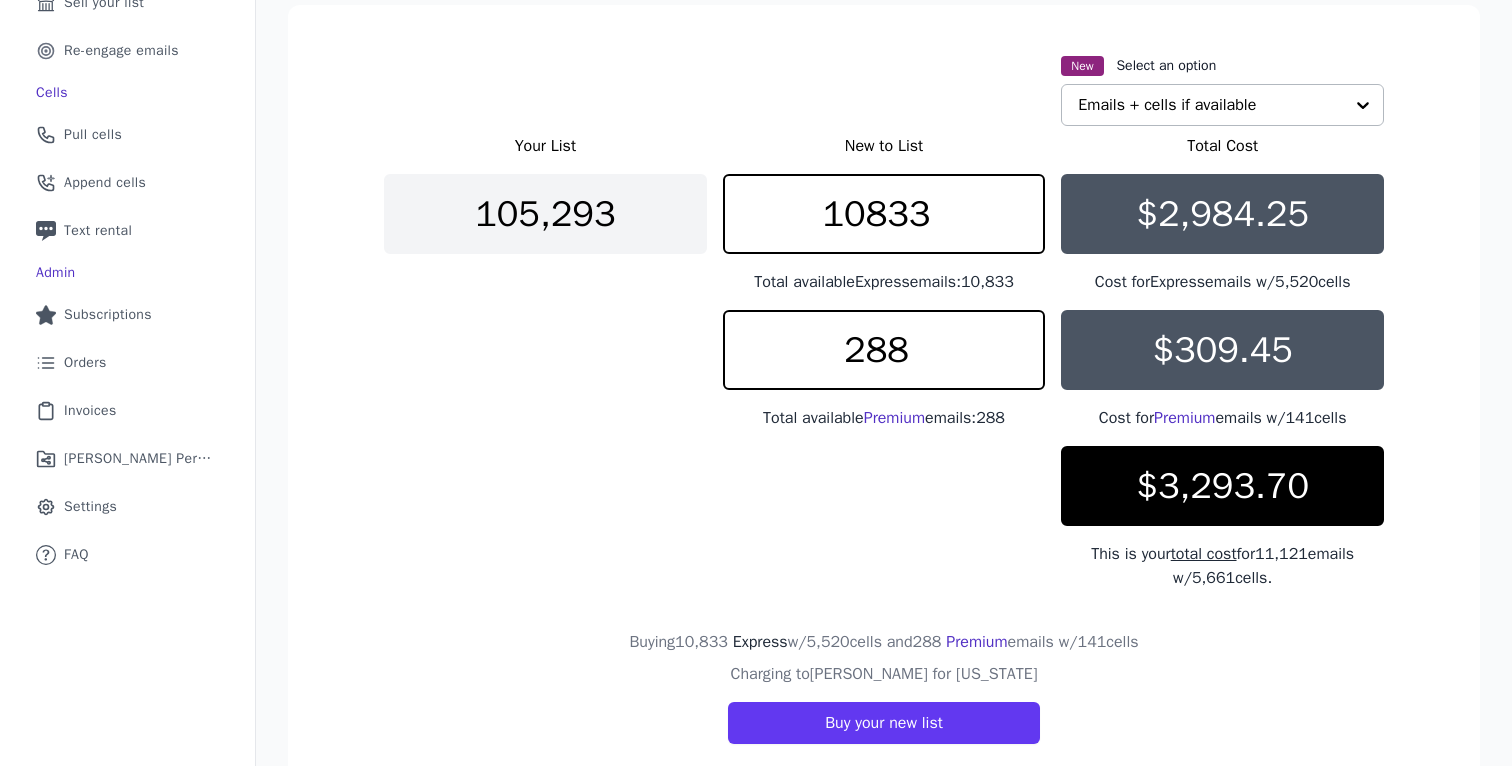 scroll, scrollTop: 338, scrollLeft: 0, axis: vertical 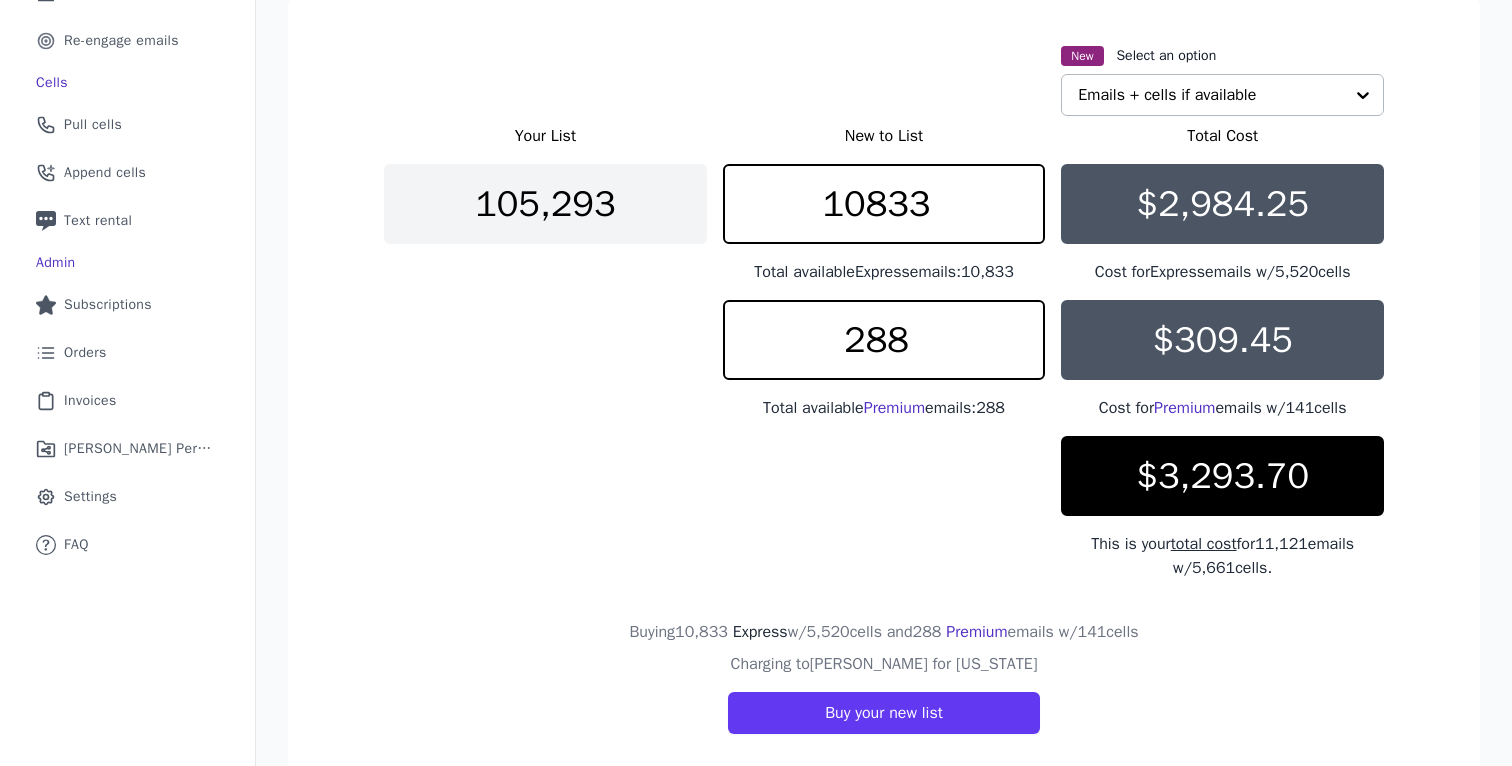 click on "Your List   New to List   Total Cost   105,293   10833   Total available  Express  emails:  10,833   $2,984.25   Cost for  Express  emails w/  5,520  cells   288   Total available  Premium
emails:  288   $309.45   Cost for  Premium  emails w/  141
cells     $3,293.70   This is your  total cost  for  11,121
emails w/  5,661  cells." at bounding box center [884, 352] 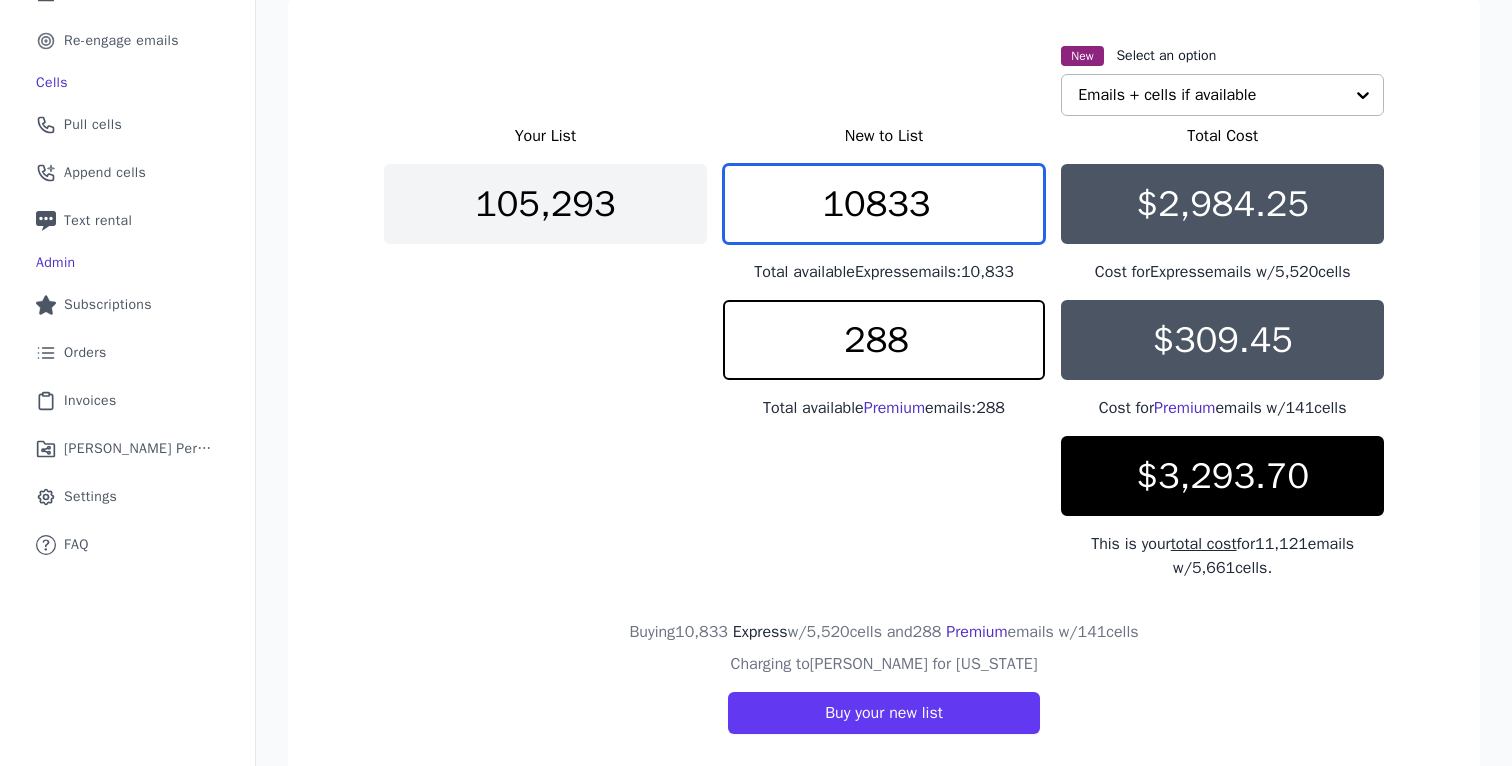 click on "10833" at bounding box center (884, 204) 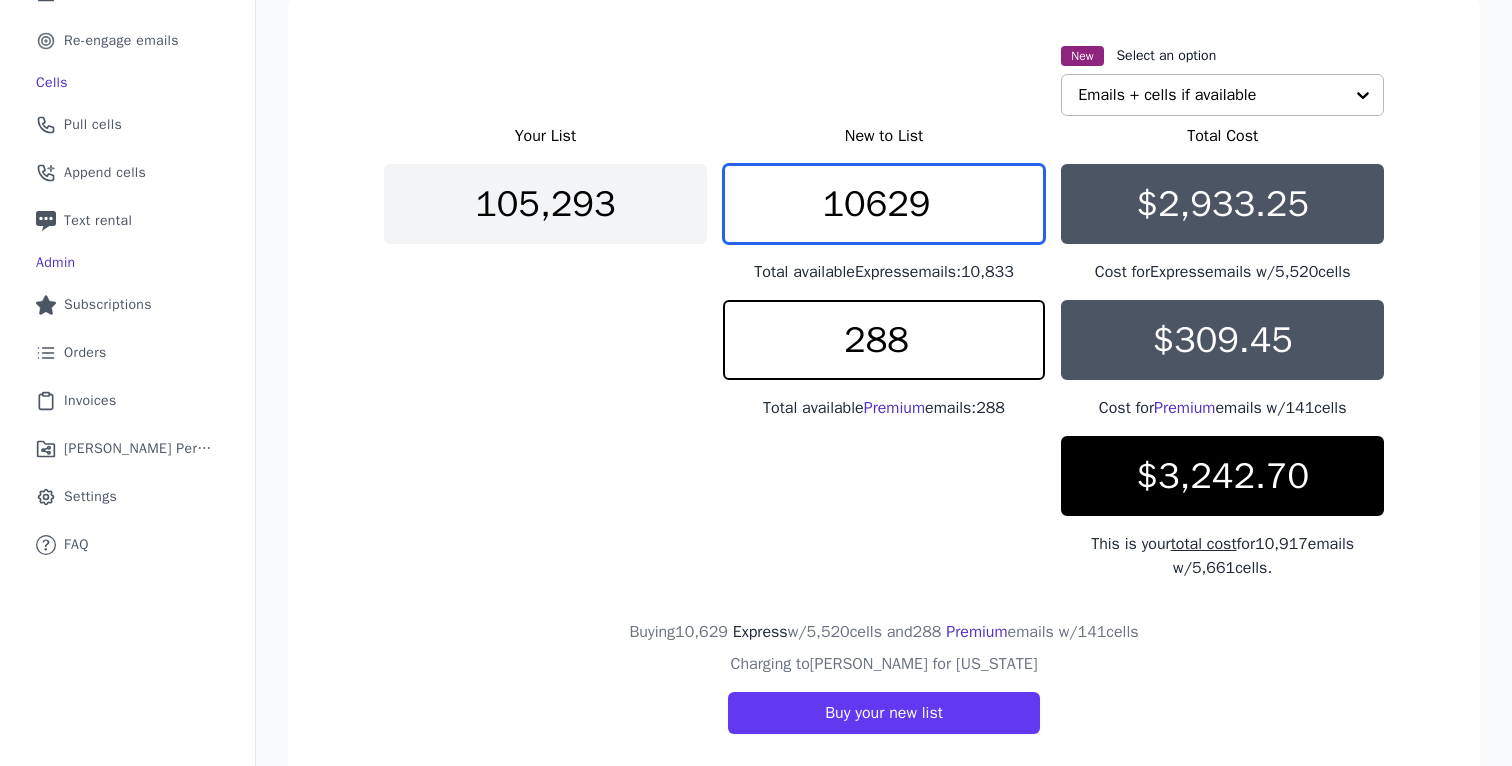 type on "10629" 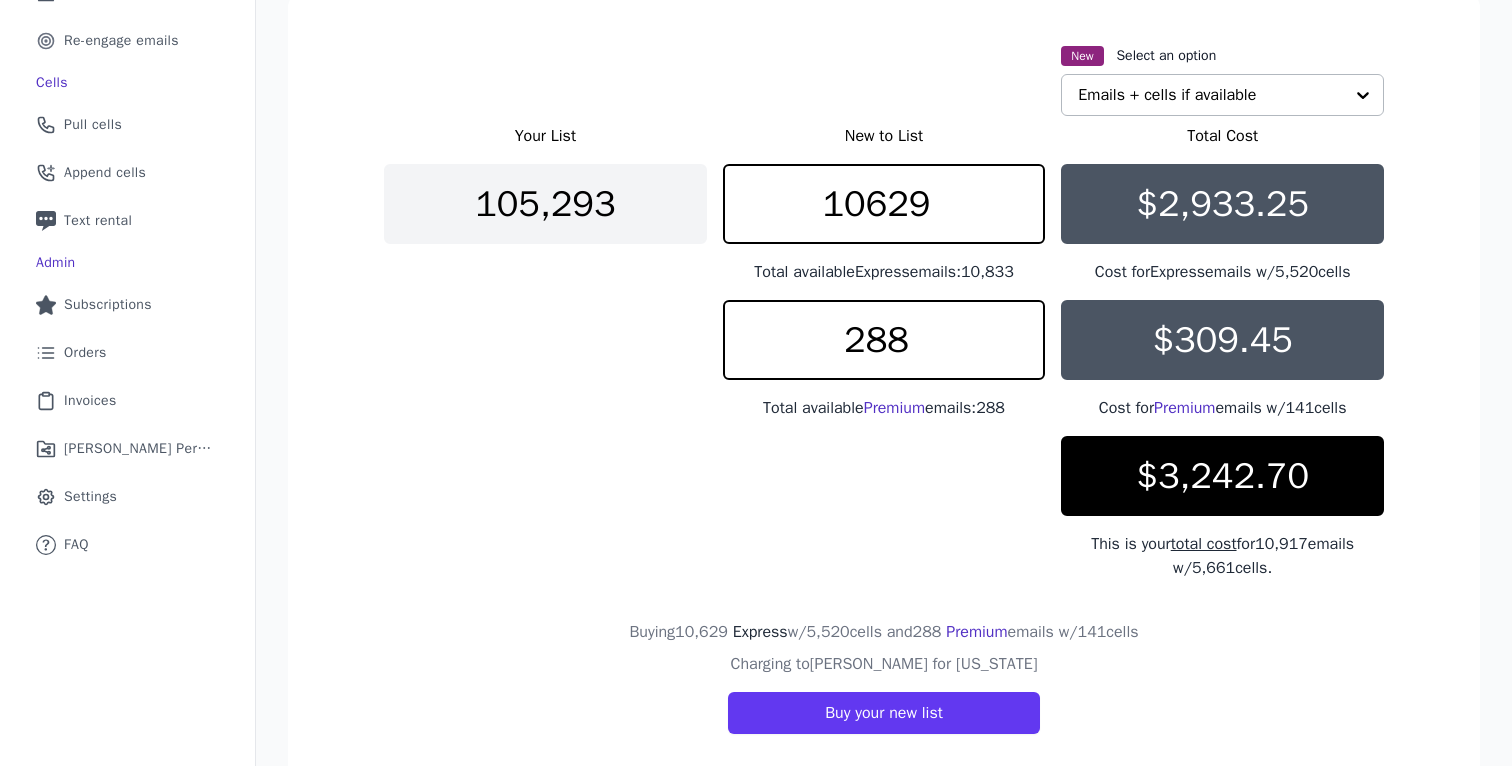 click on "Your List   New to List   Total Cost   105,293   10629   Total available  Express  emails:  10,833   $2,933.25   Cost for  Express  emails w/  5,520  cells   288   Total available  Premium
emails:  288   $309.45   Cost for  Premium  emails w/  141
cells     $3,242.70   This is your  total cost  for  10,917
emails w/  5,661  cells." at bounding box center [884, 352] 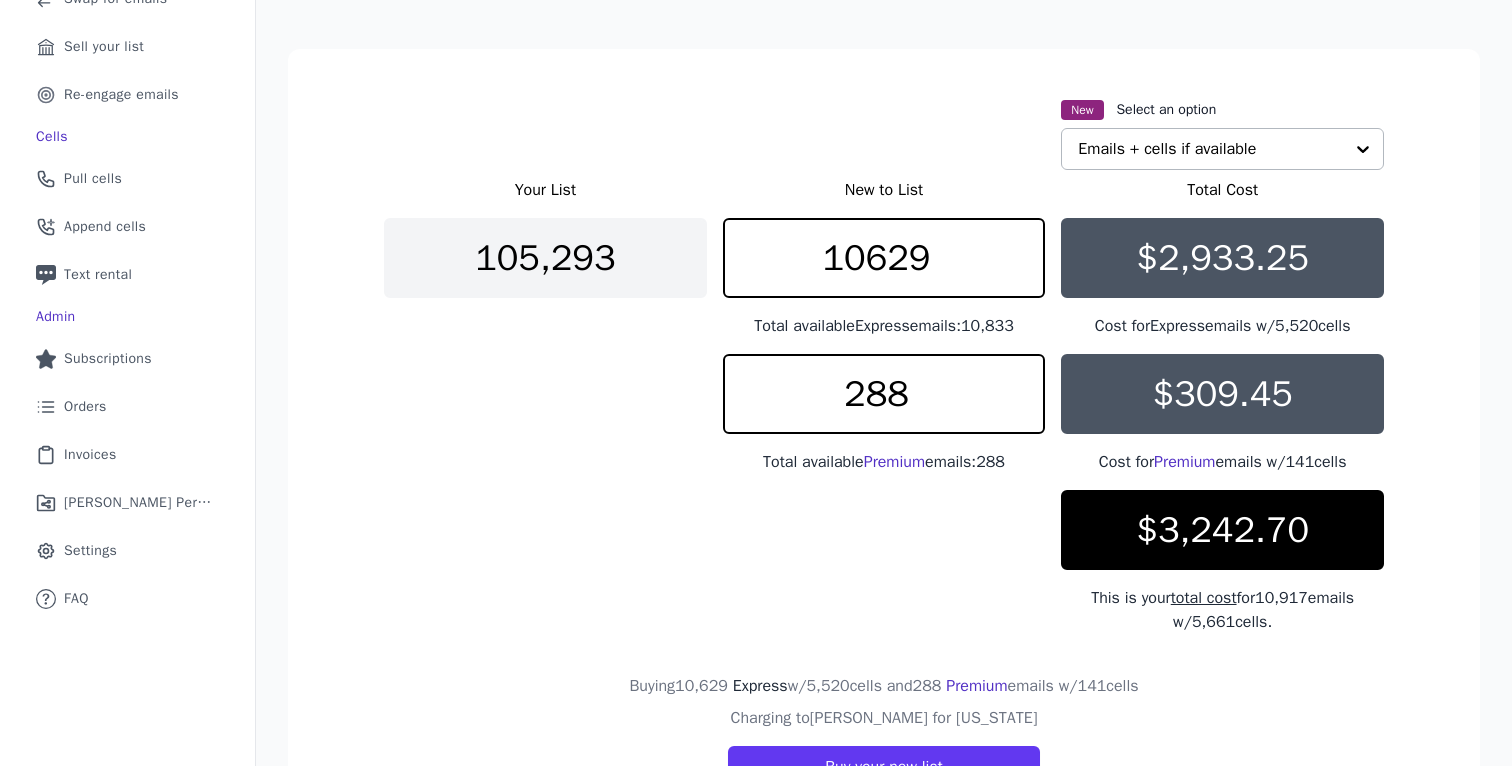 scroll, scrollTop: 365, scrollLeft: 0, axis: vertical 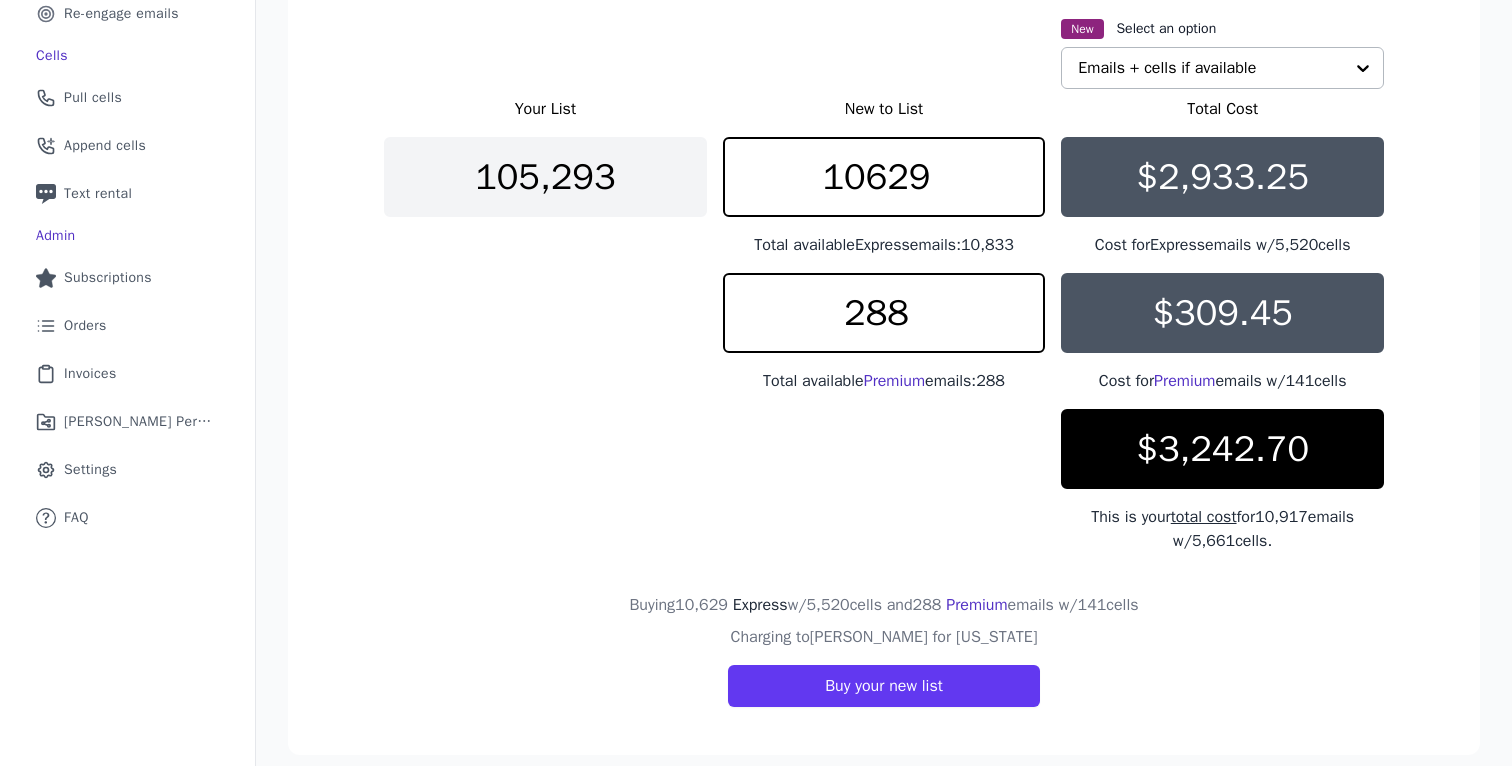 click on "Your List   New to List   Total Cost   105,293   10629   Total available  Express  emails:  10,833   $2,933.25   Cost for  Express  emails w/  5,520  cells   288   Total available  Premium
emails:  288   $309.45   Cost for  Premium  emails w/  141
cells     $3,242.70   This is your  total cost  for  10,917
emails w/  5,661  cells." at bounding box center [884, 325] 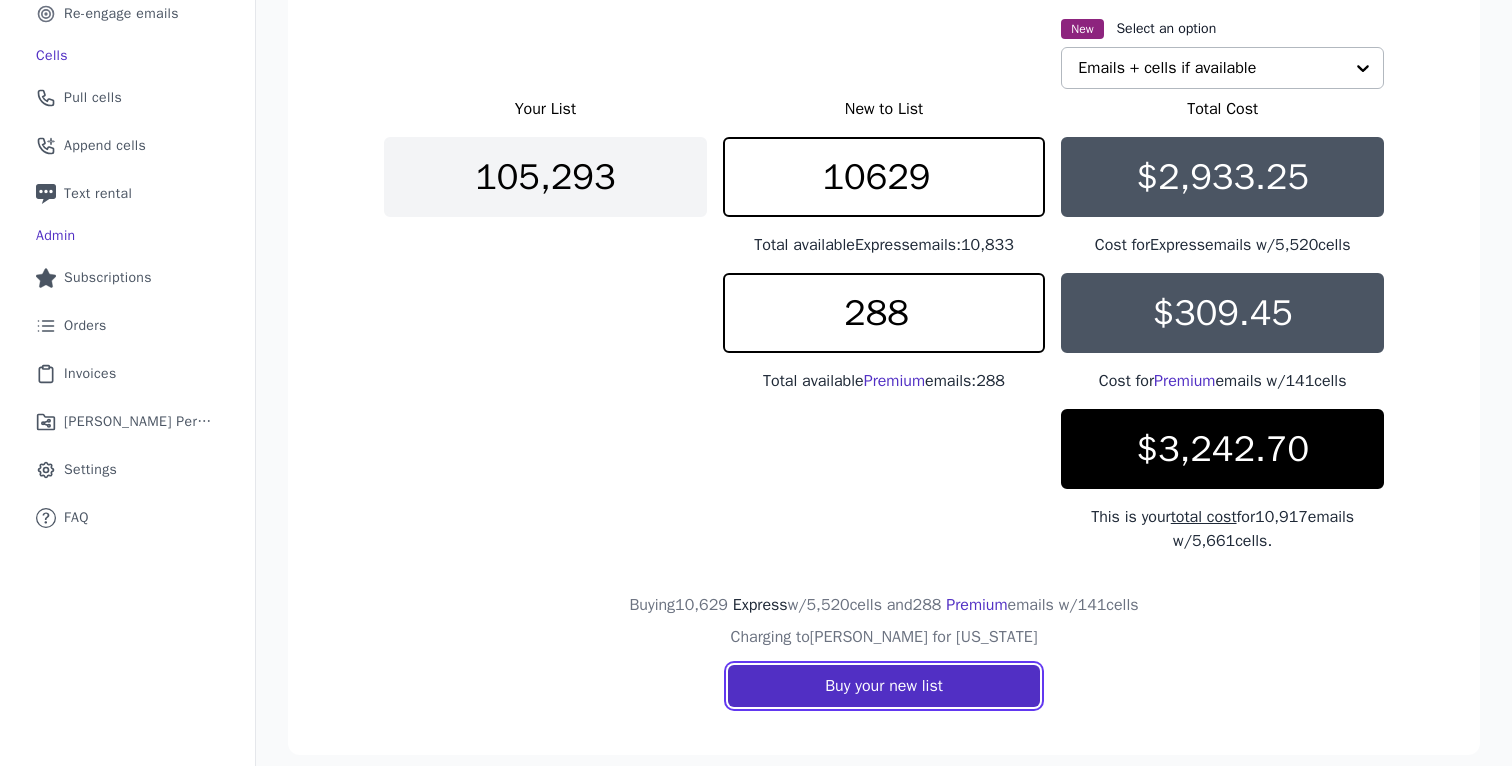 click on "Buy your new list" at bounding box center [884, 686] 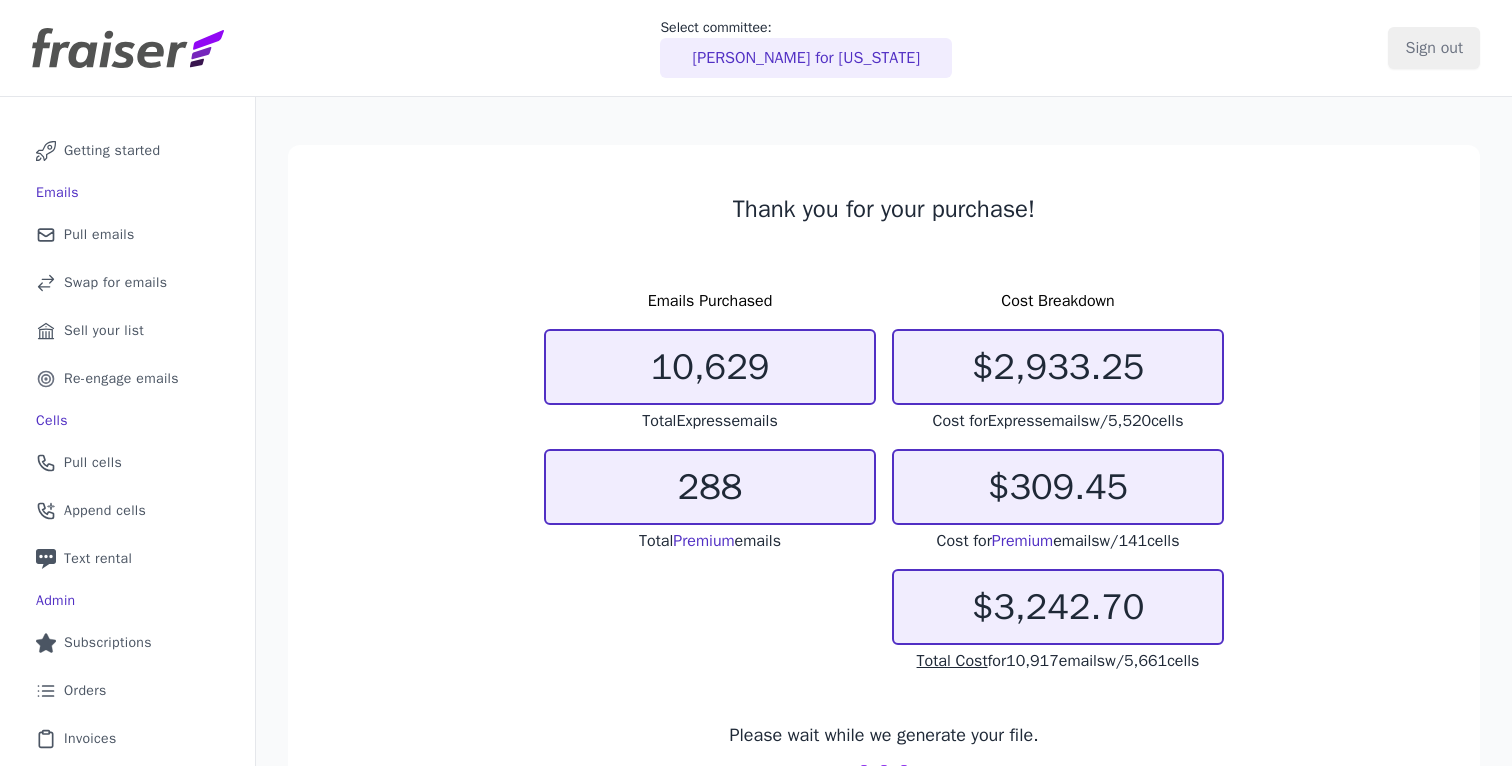 scroll, scrollTop: 0, scrollLeft: 0, axis: both 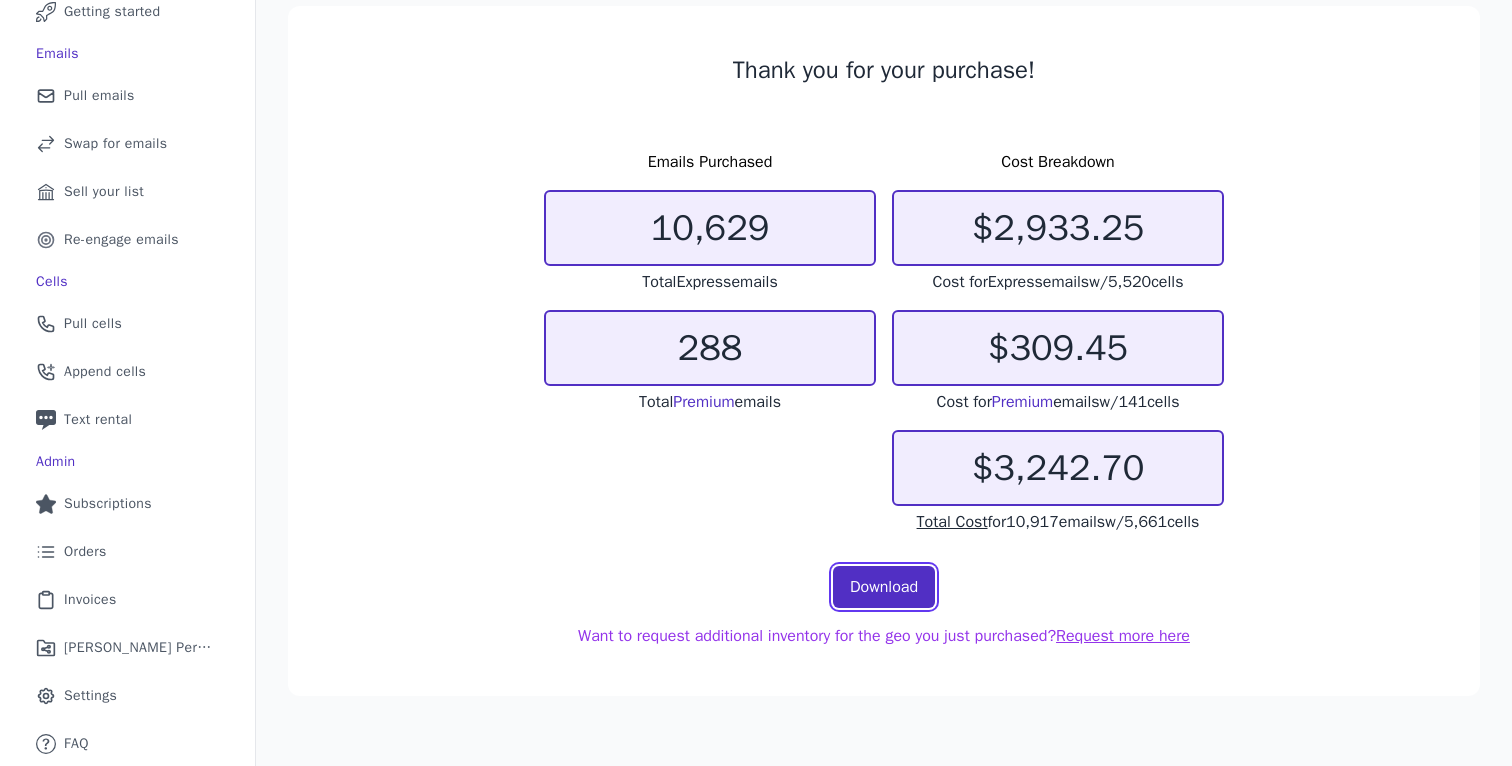 click on "Download" at bounding box center (884, 587) 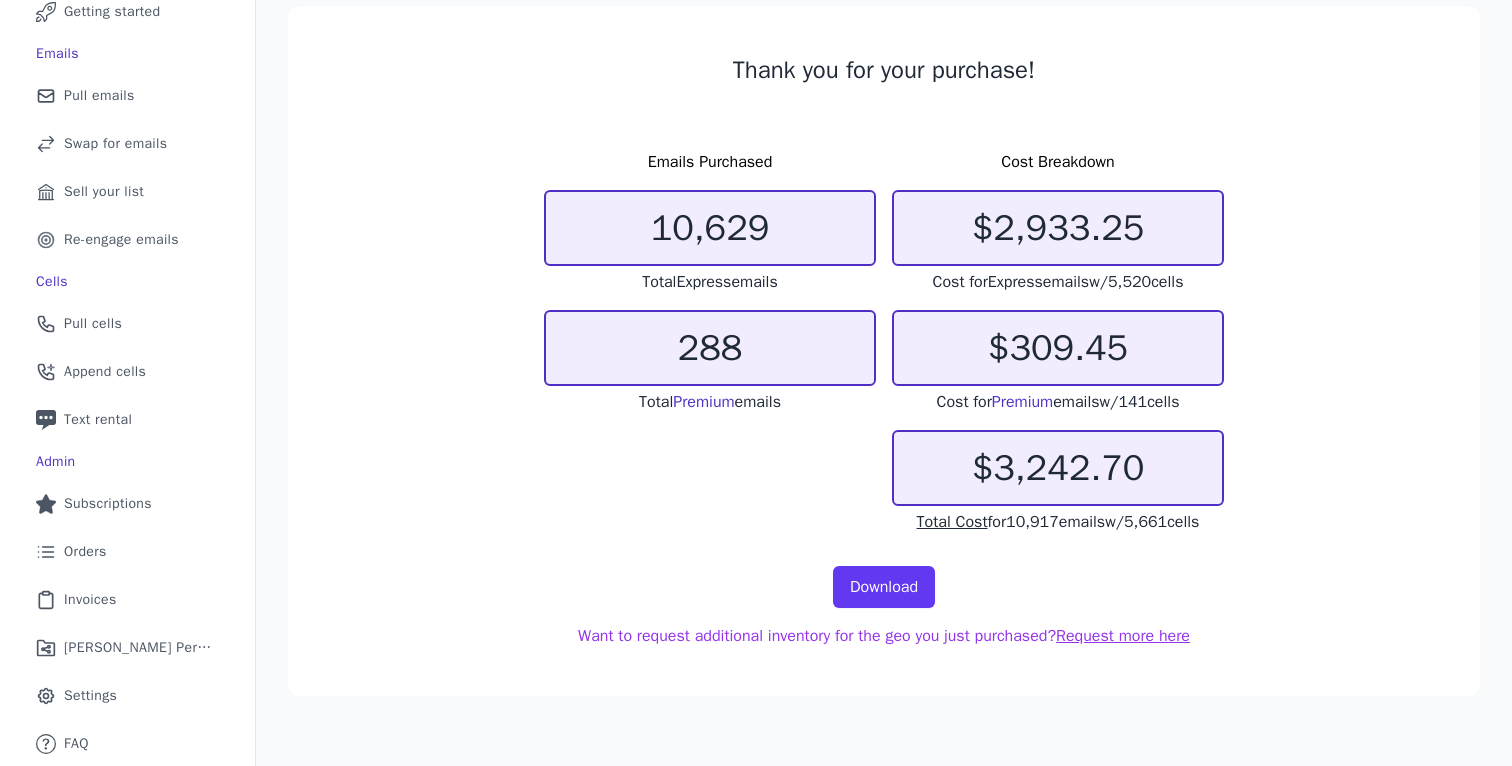 scroll, scrollTop: 0, scrollLeft: 0, axis: both 